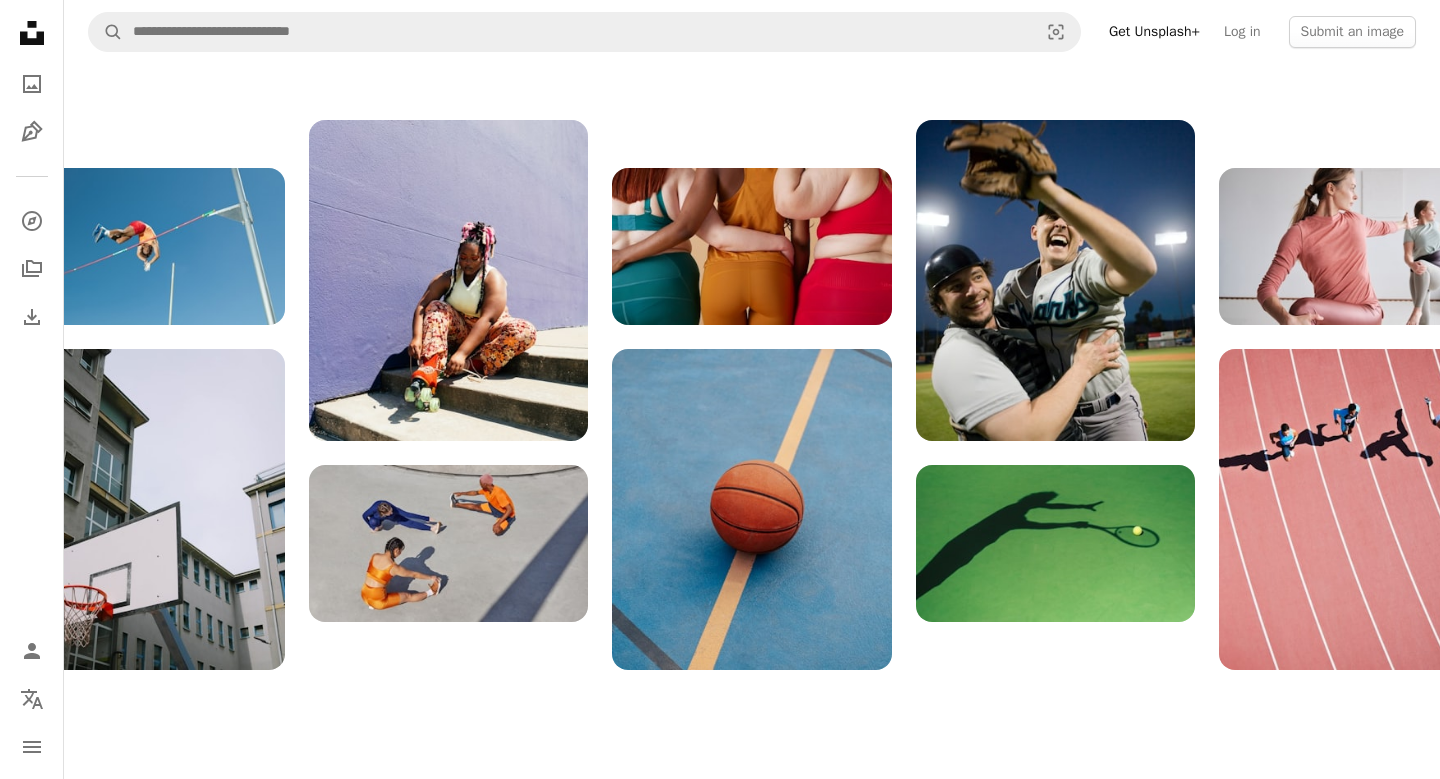 scroll, scrollTop: 2315, scrollLeft: 0, axis: vertical 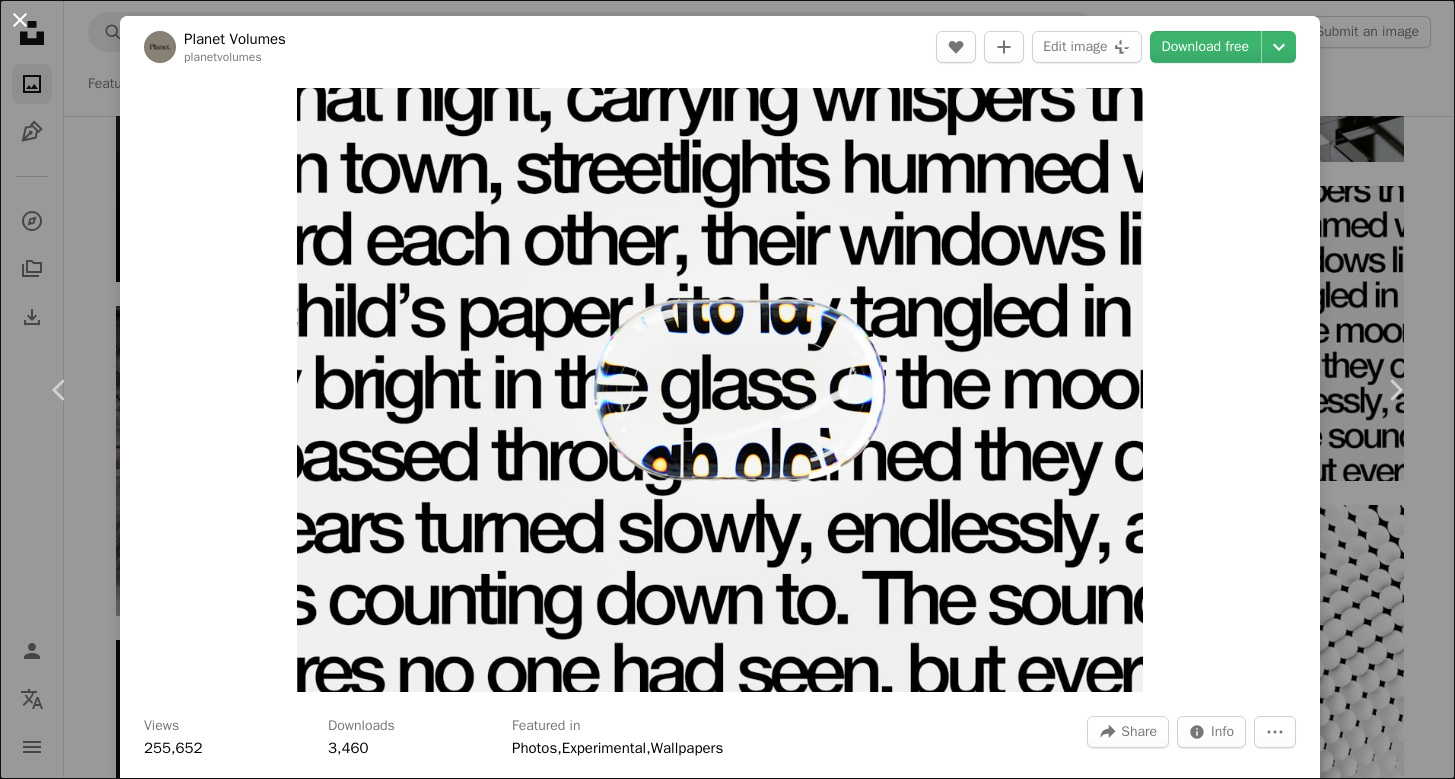 click on "An X shape" at bounding box center [20, 20] 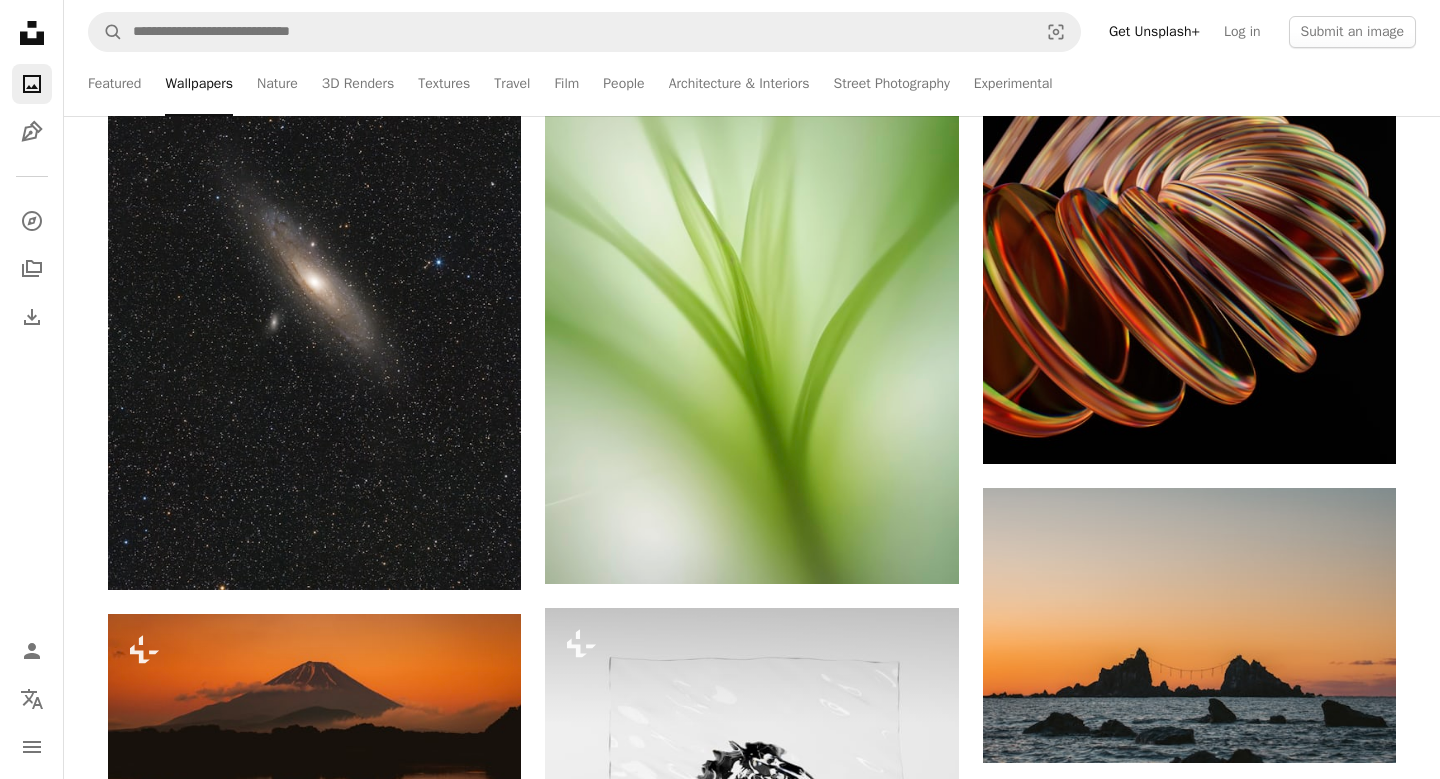 scroll, scrollTop: 12829, scrollLeft: 0, axis: vertical 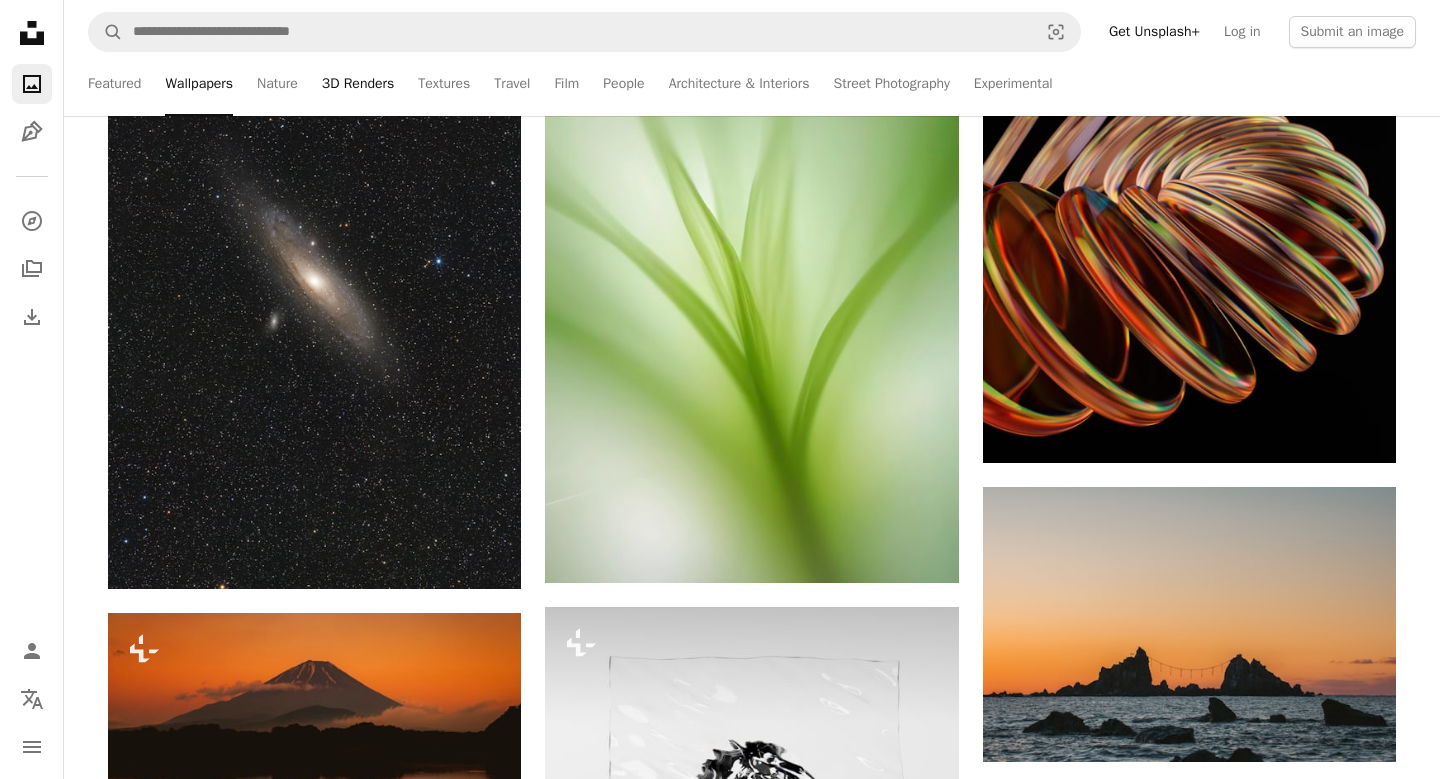click on "3D Renders" at bounding box center (358, 84) 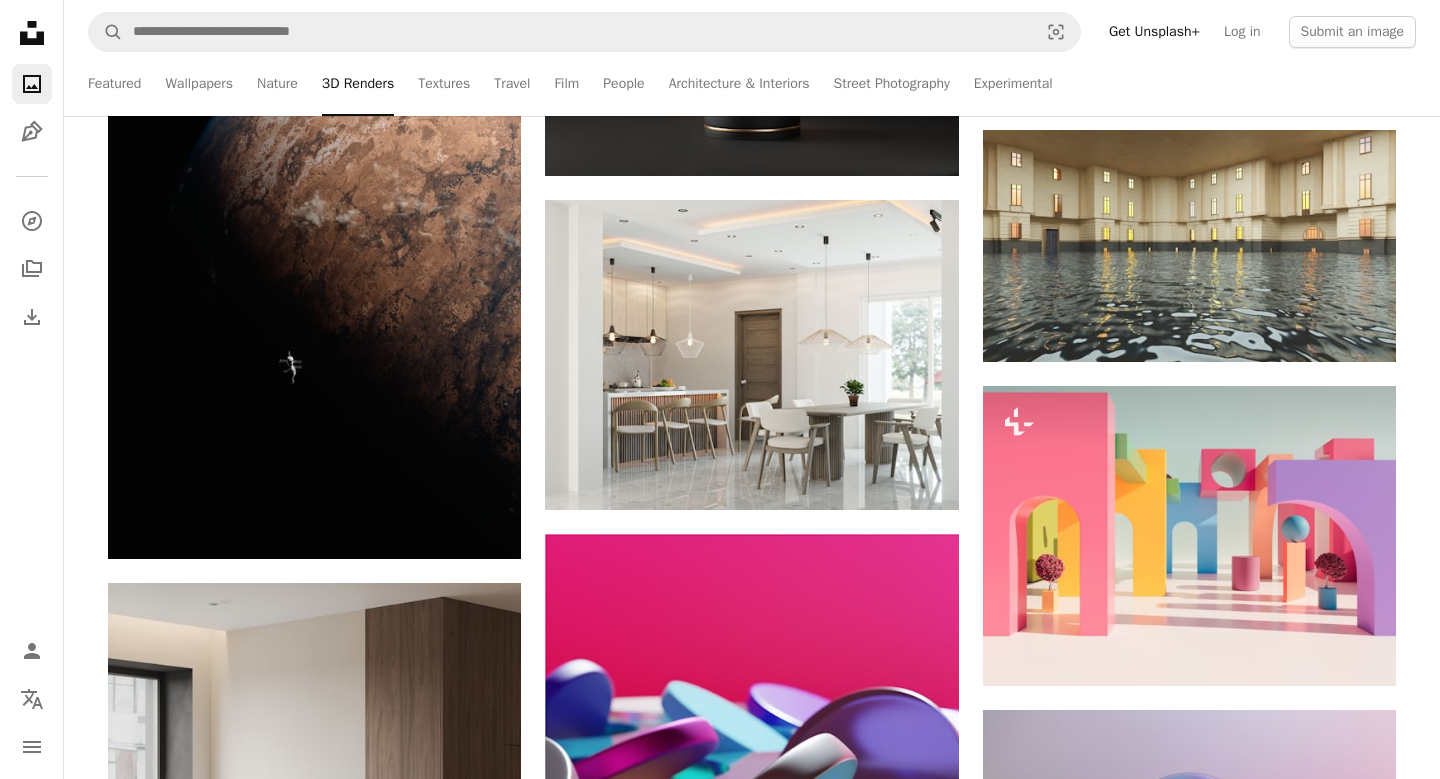 scroll, scrollTop: 3433, scrollLeft: 0, axis: vertical 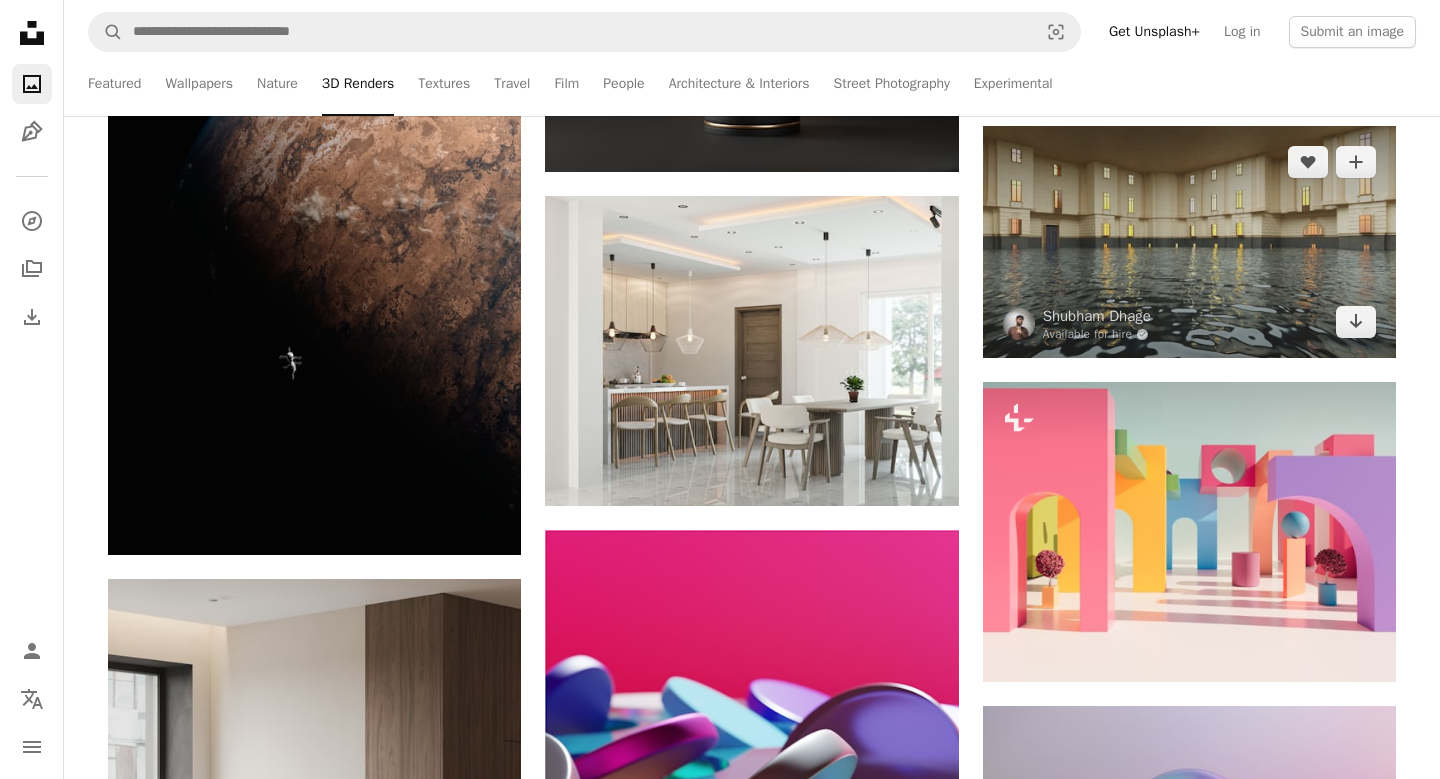 click at bounding box center (1189, 242) 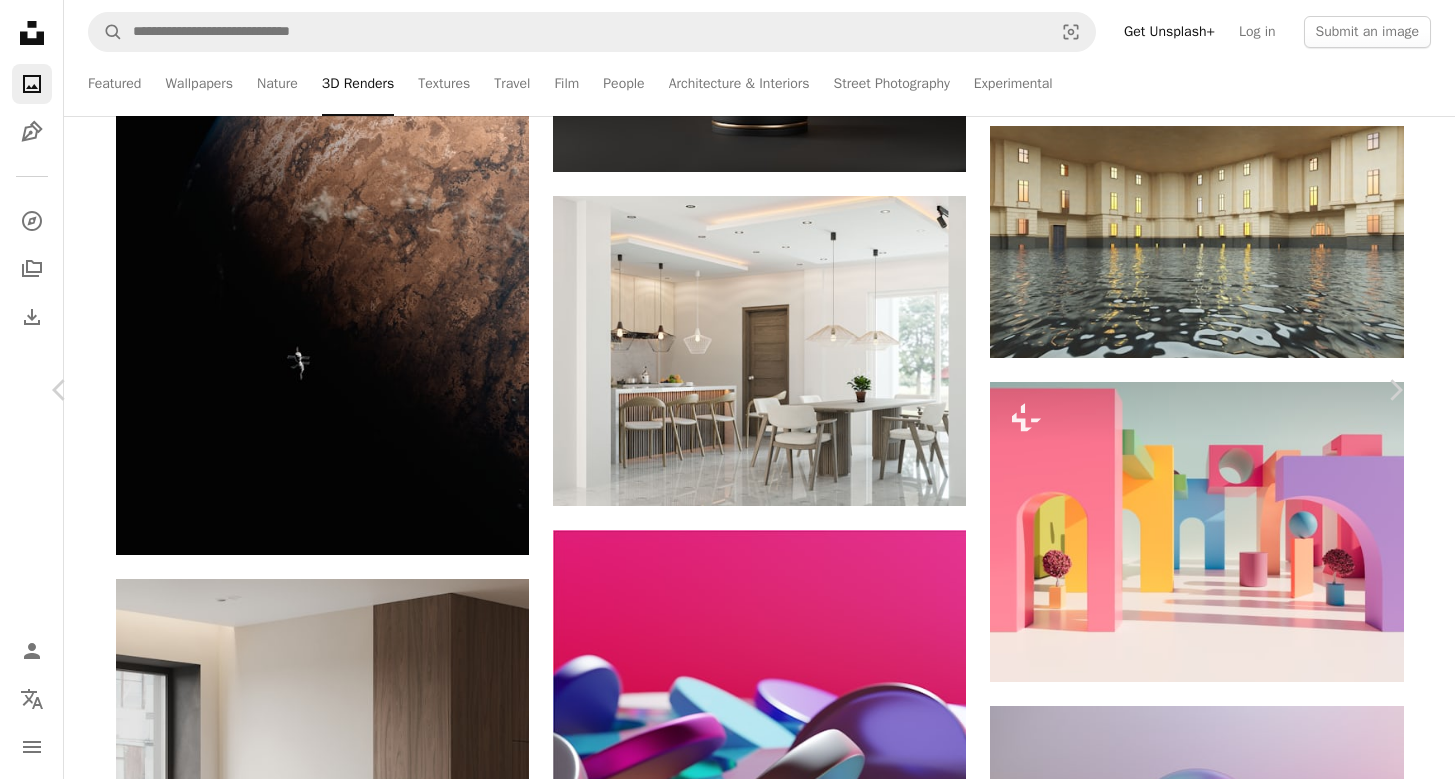click on "An X shape" at bounding box center (20, 20) 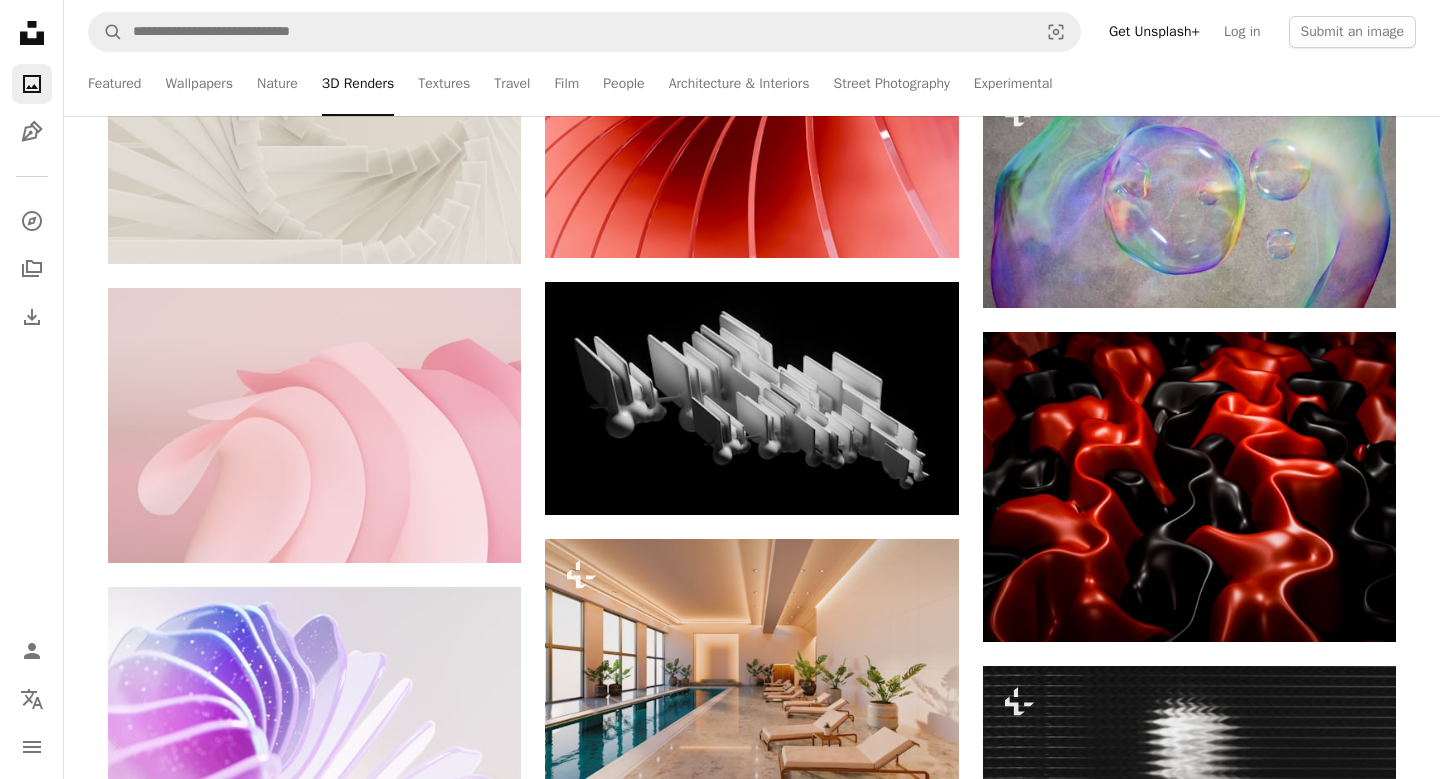 scroll, scrollTop: 21649, scrollLeft: 0, axis: vertical 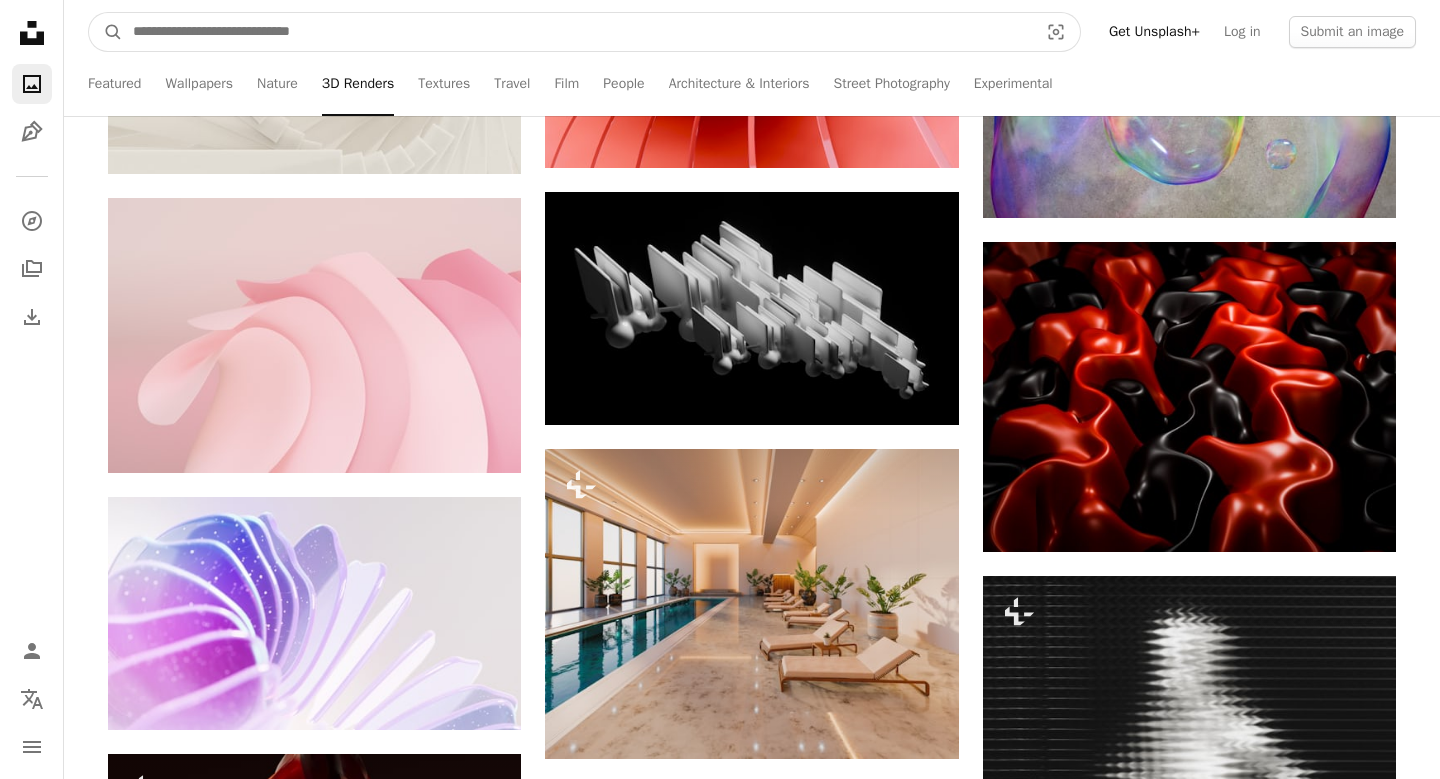 click at bounding box center (577, 32) 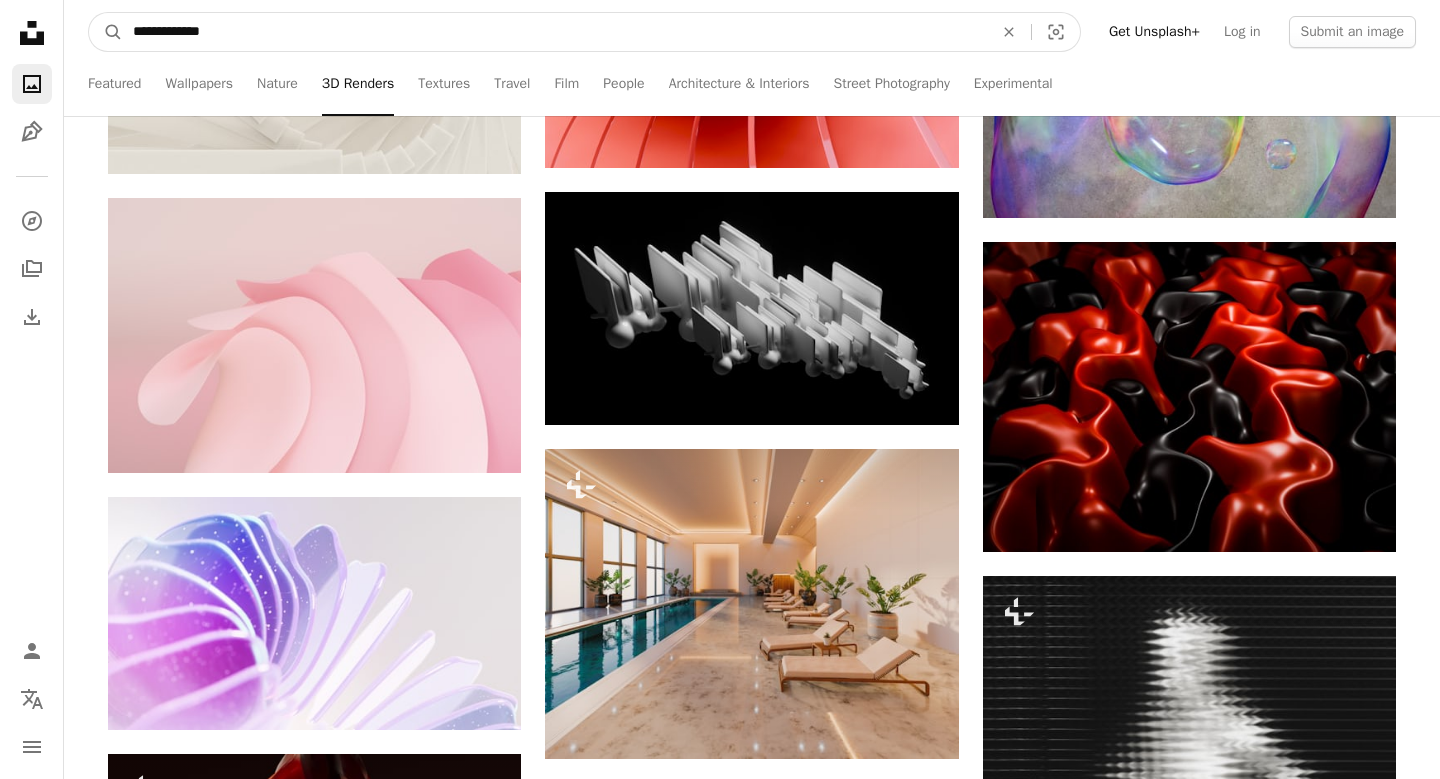 type on "**********" 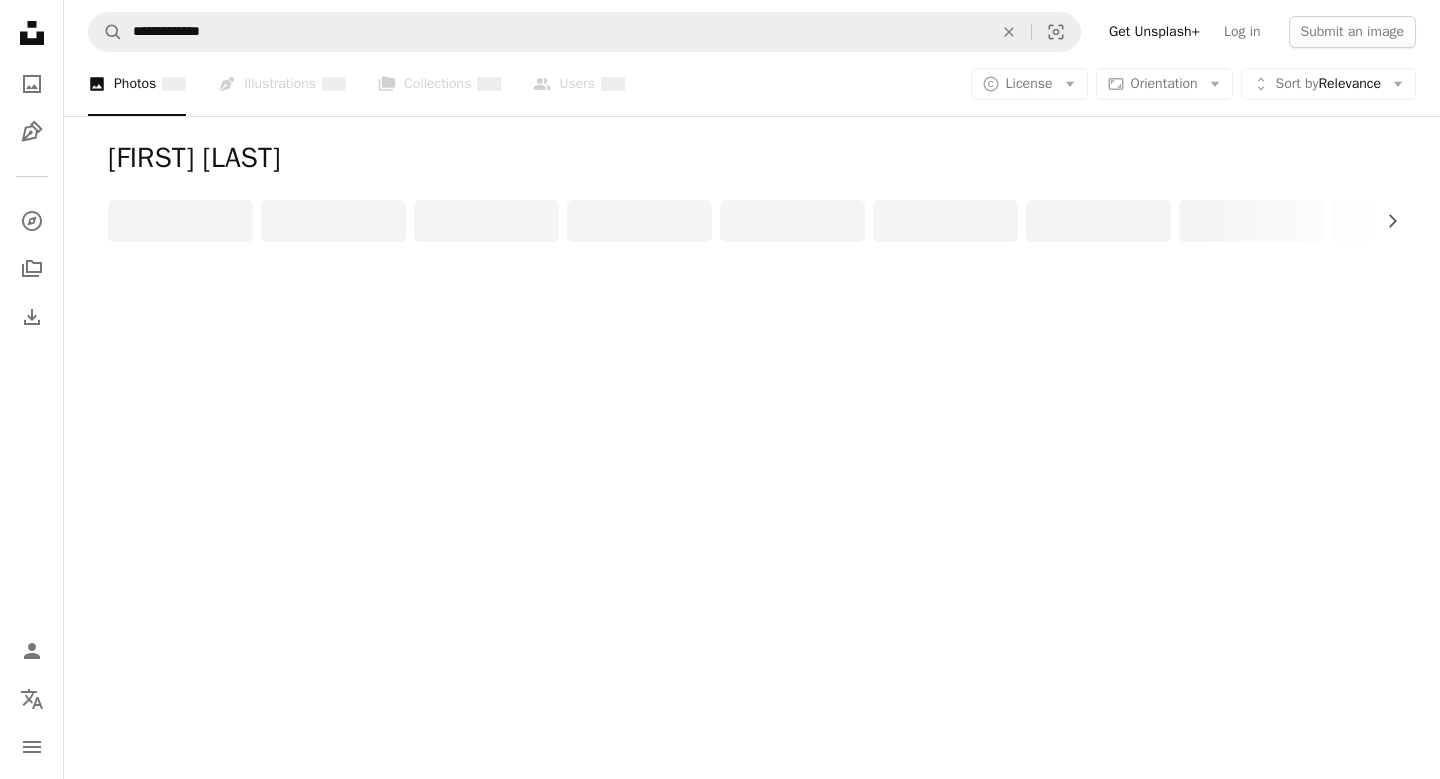 scroll, scrollTop: 0, scrollLeft: 0, axis: both 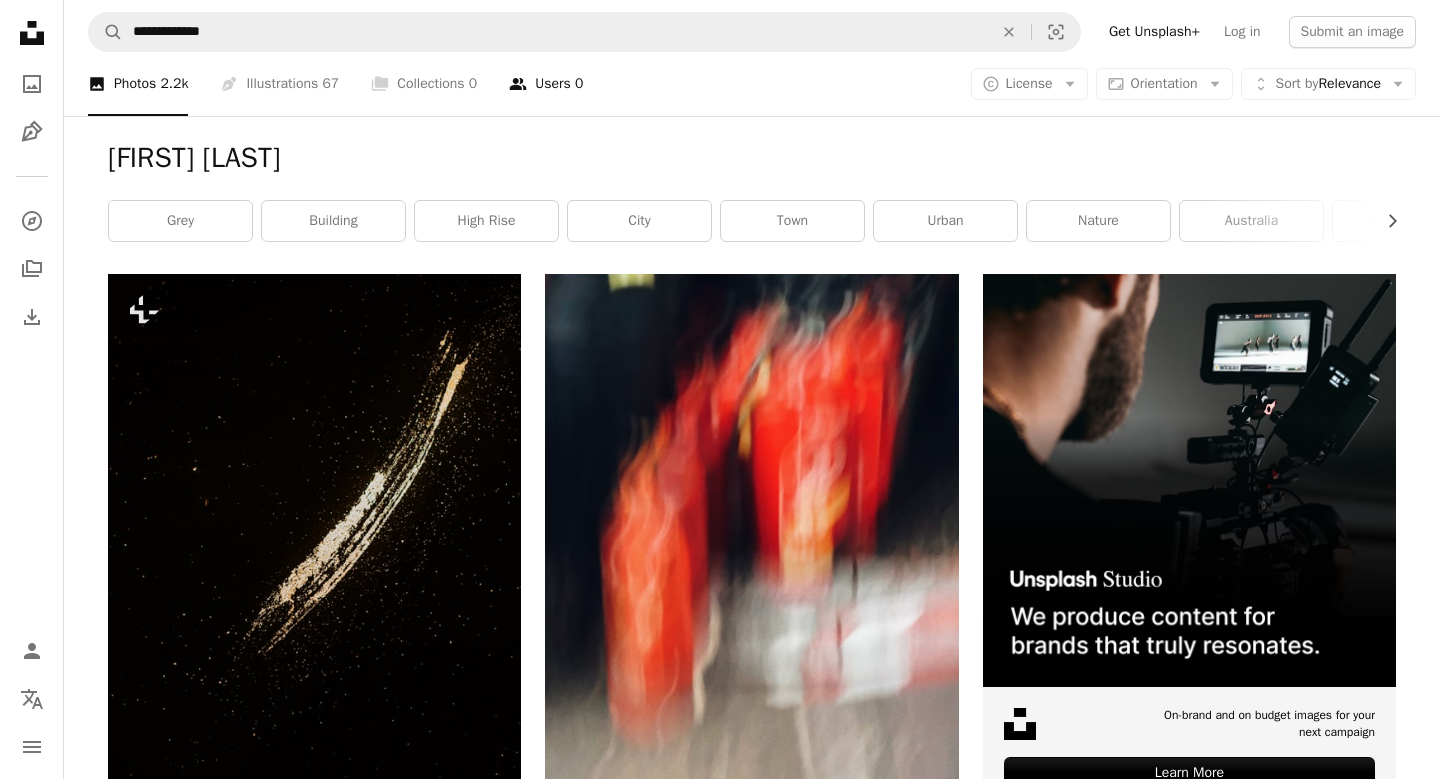 click on "A group of people Users   0" at bounding box center [546, 84] 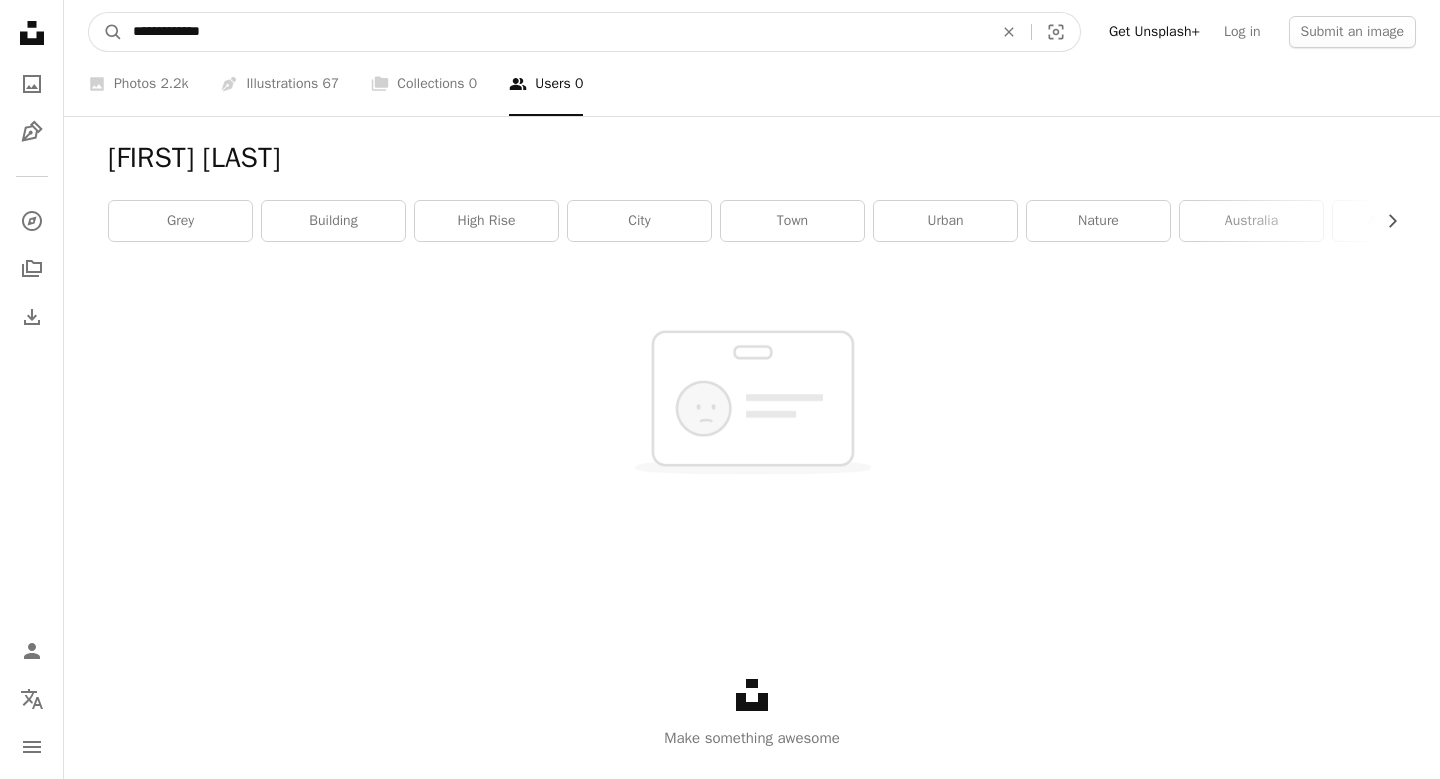 click on "**********" at bounding box center (555, 32) 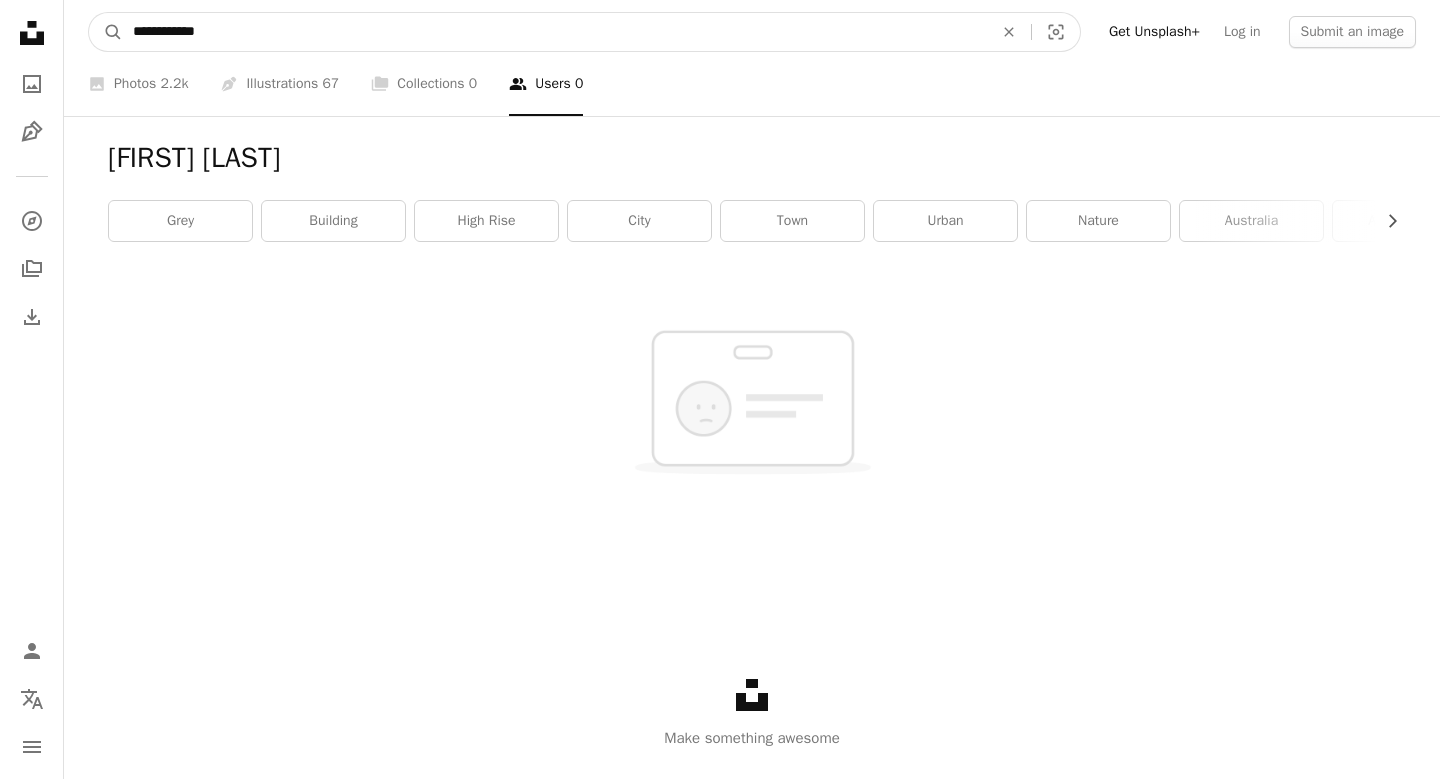 type on "**********" 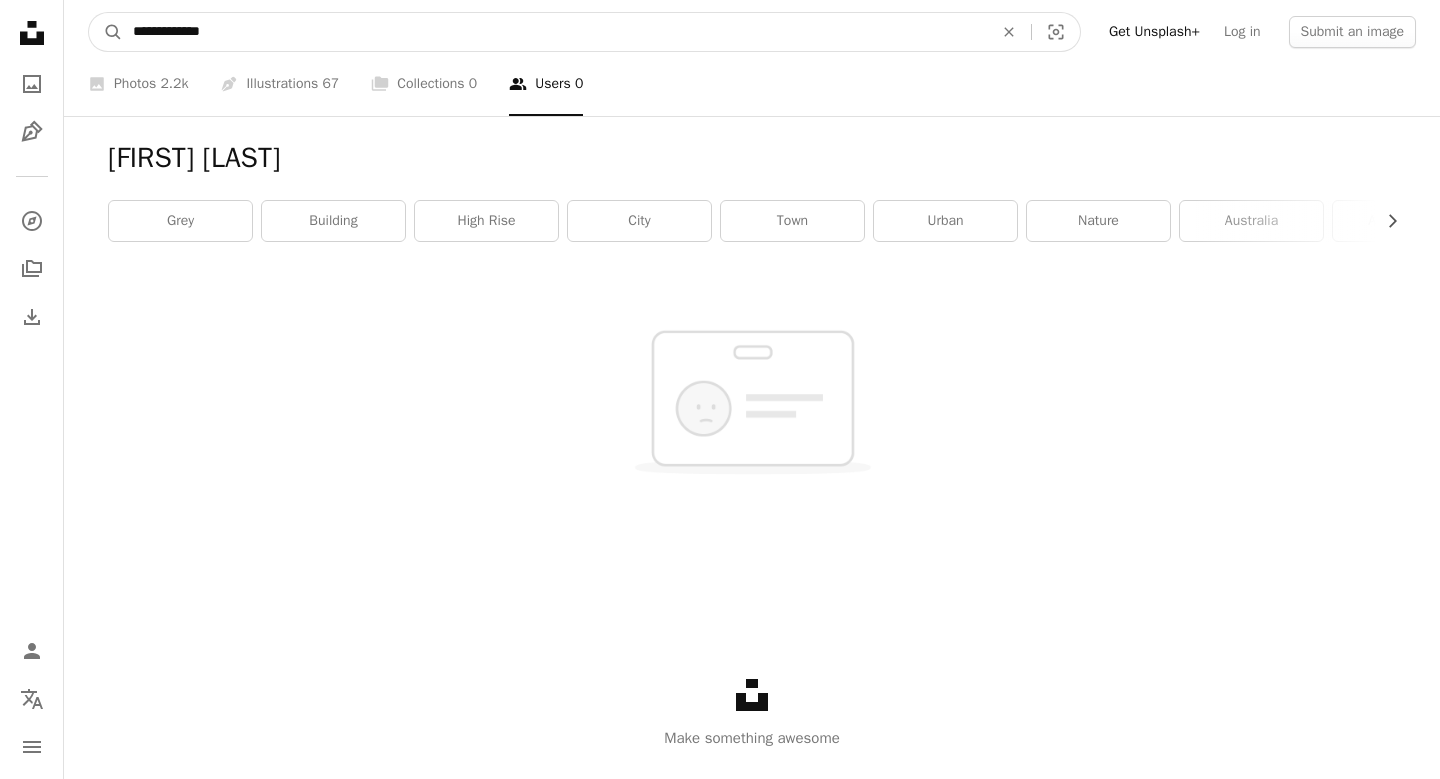 click on "A magnifying glass" at bounding box center (106, 32) 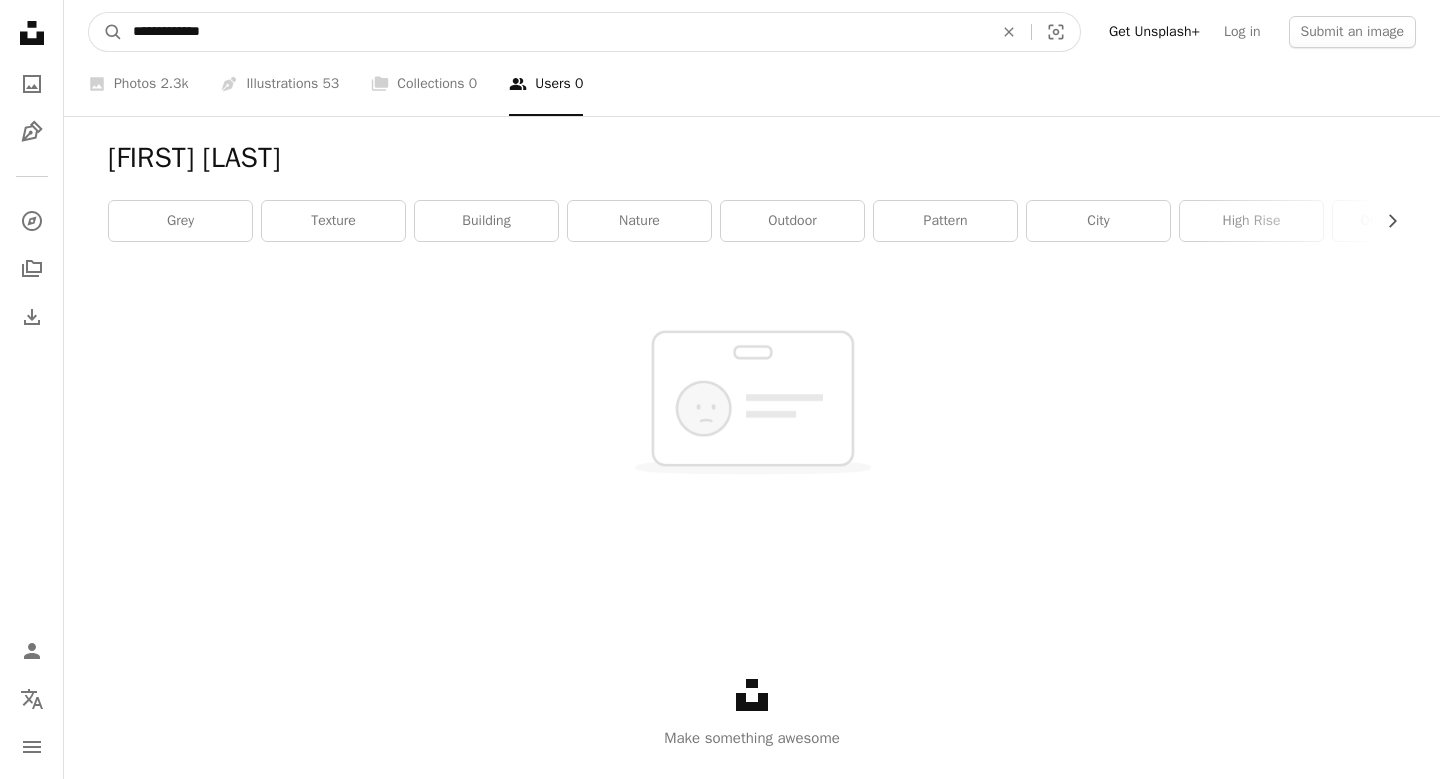 drag, startPoint x: 227, startPoint y: 41, endPoint x: 0, endPoint y: 32, distance: 227.17834 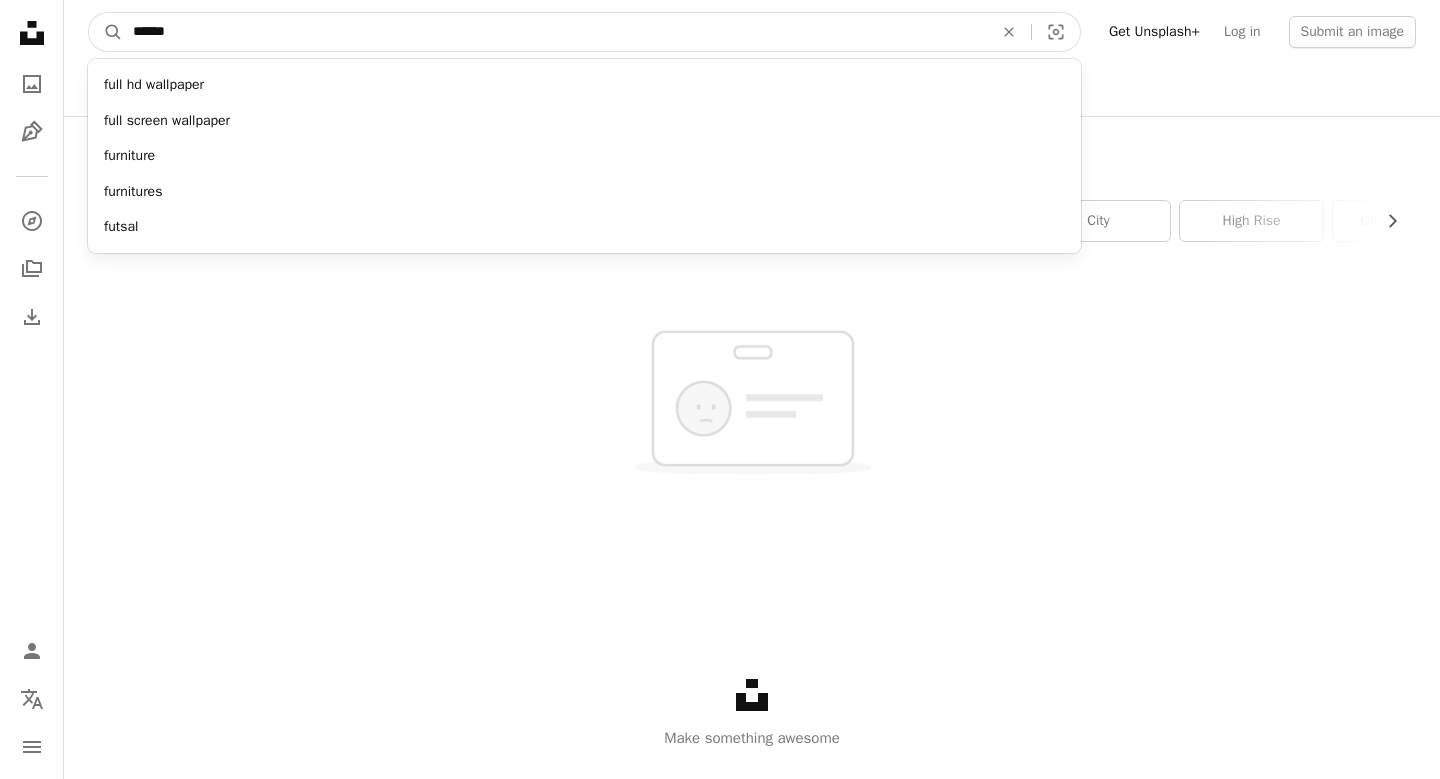 type on "******" 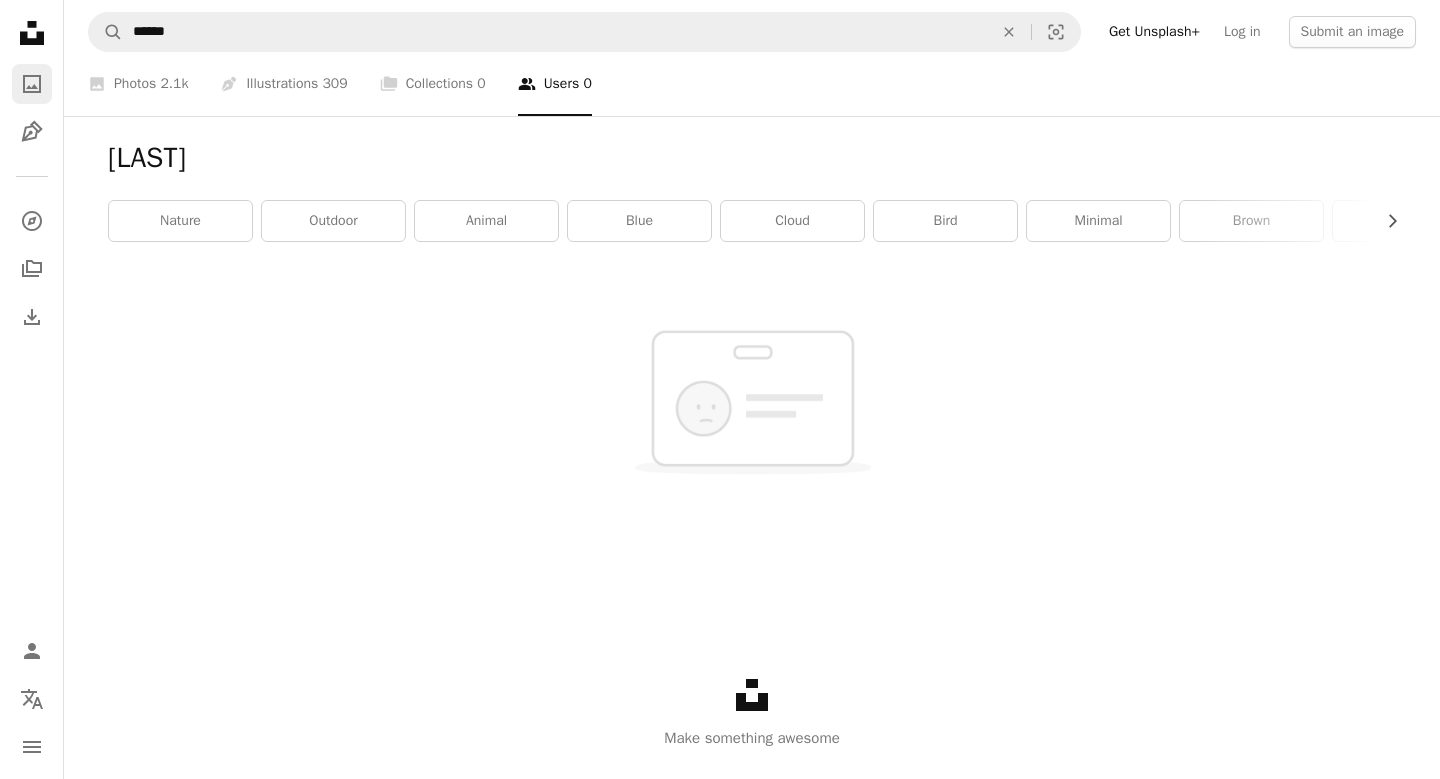 click 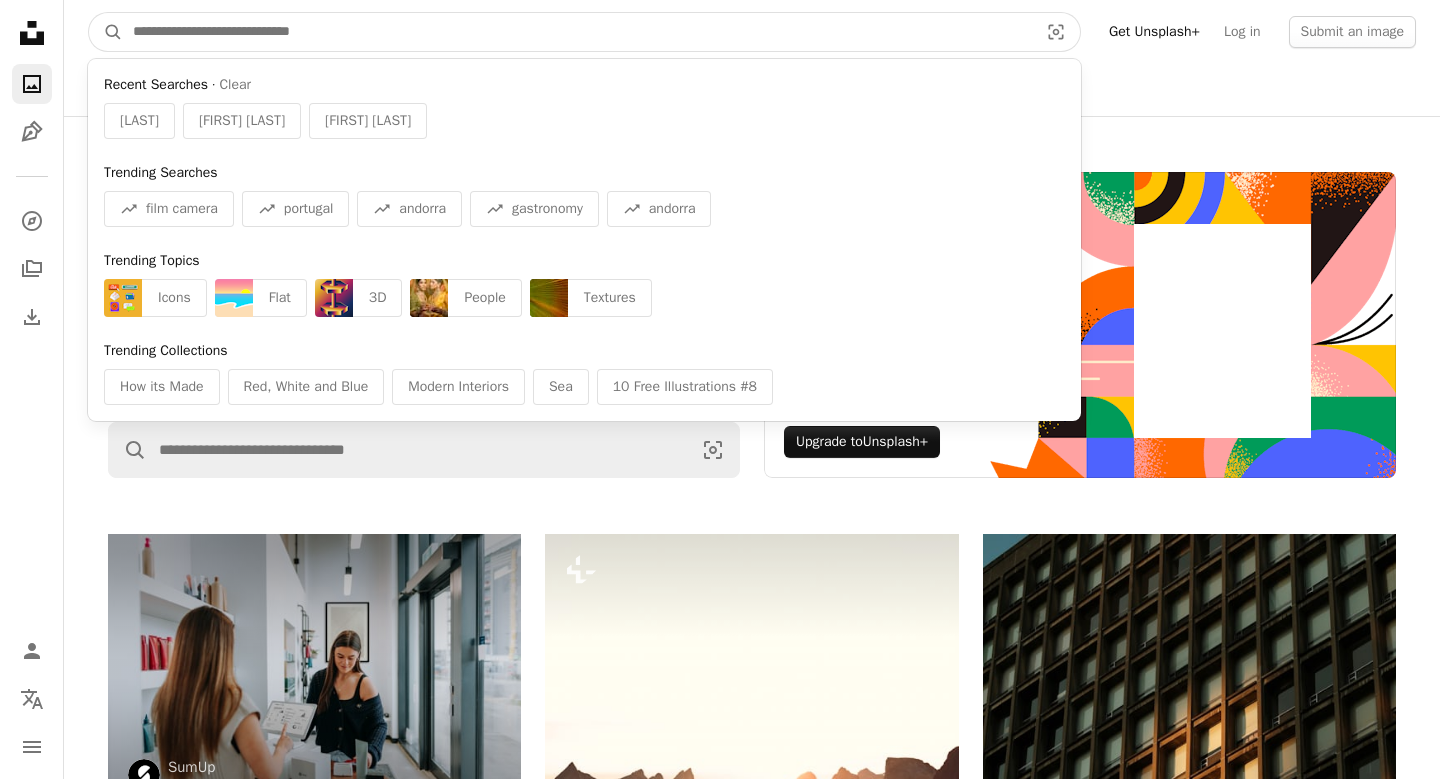 click at bounding box center [577, 32] 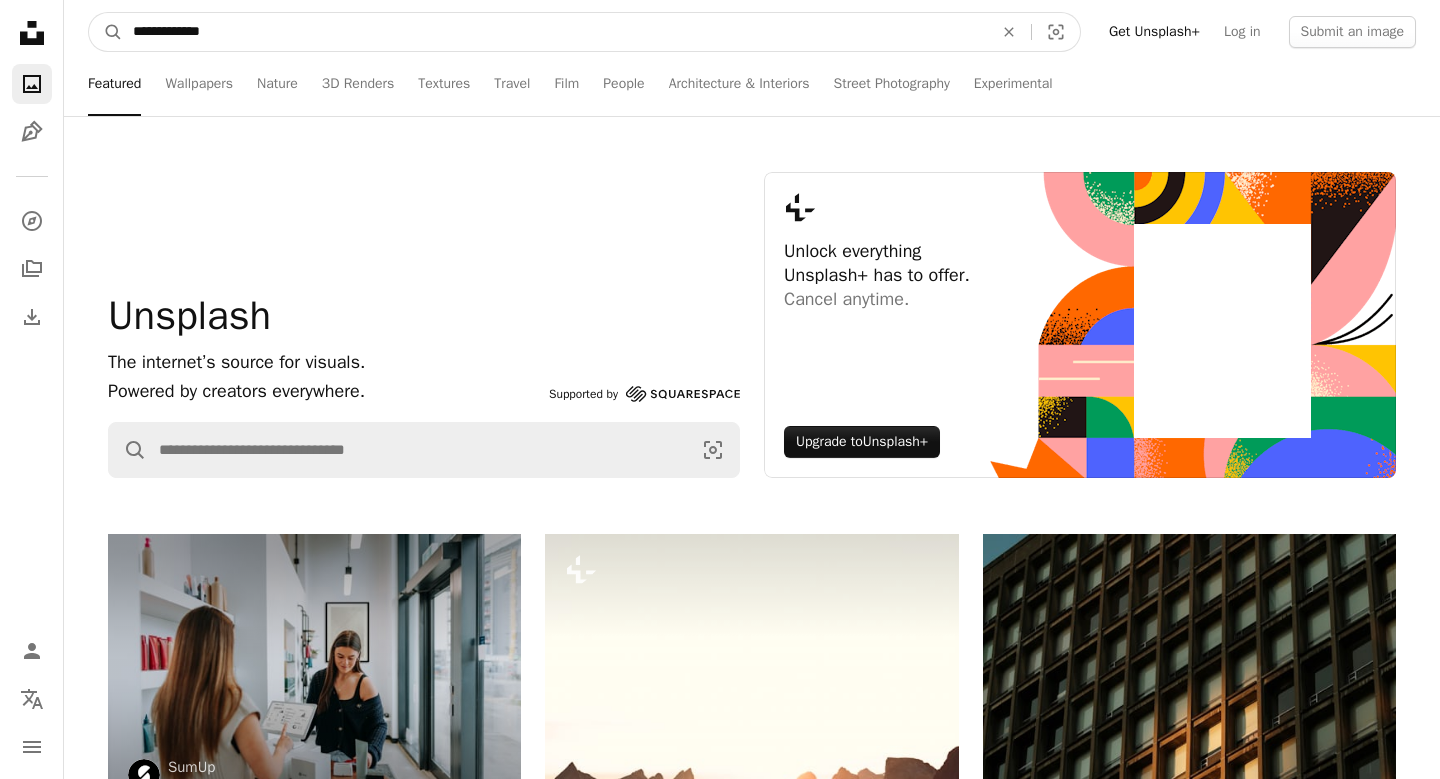 type on "**********" 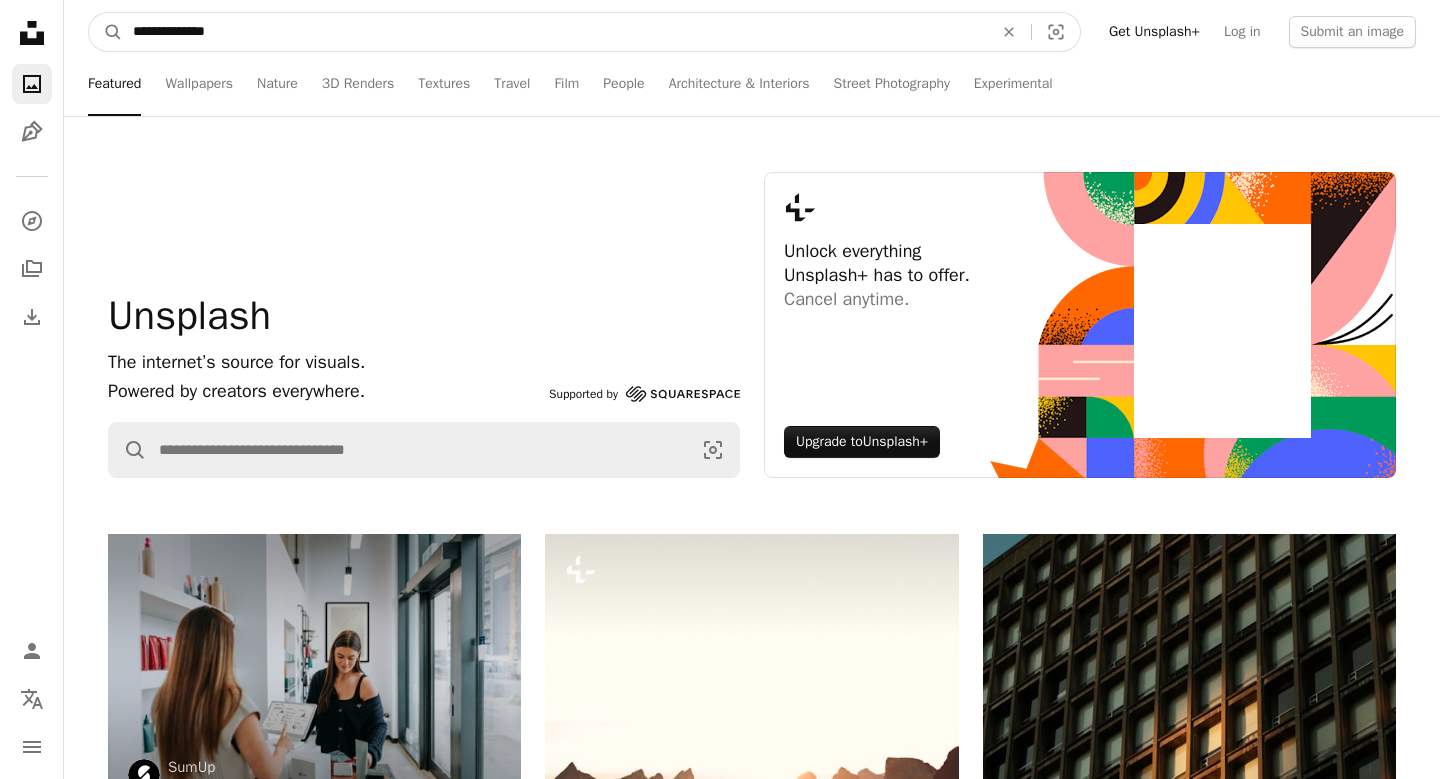 click on "A magnifying glass" at bounding box center [106, 32] 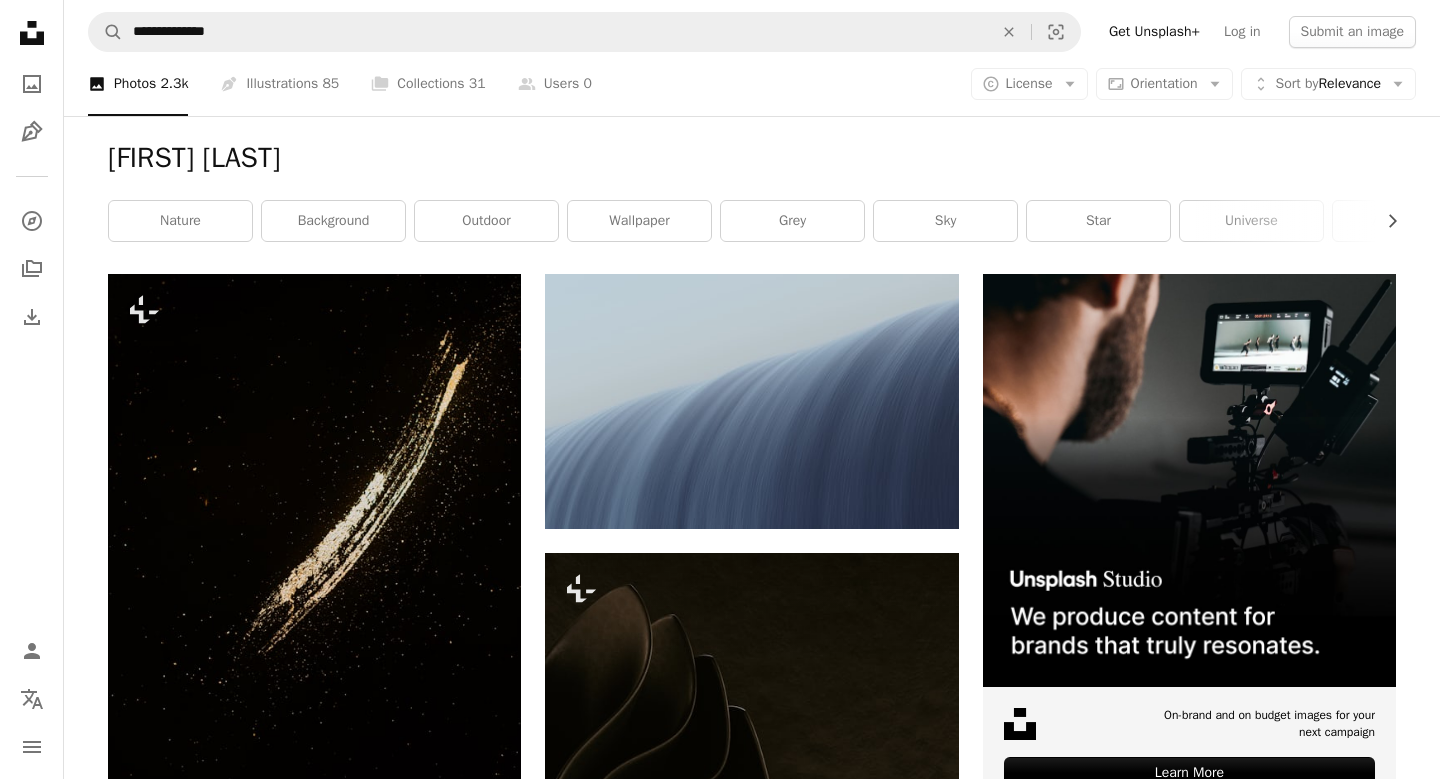 click on "A photo Photos   2.3k Pen Tool Illustrations   85 A stack of folders Collections   31 A group of people Users   0" at bounding box center (340, 84) 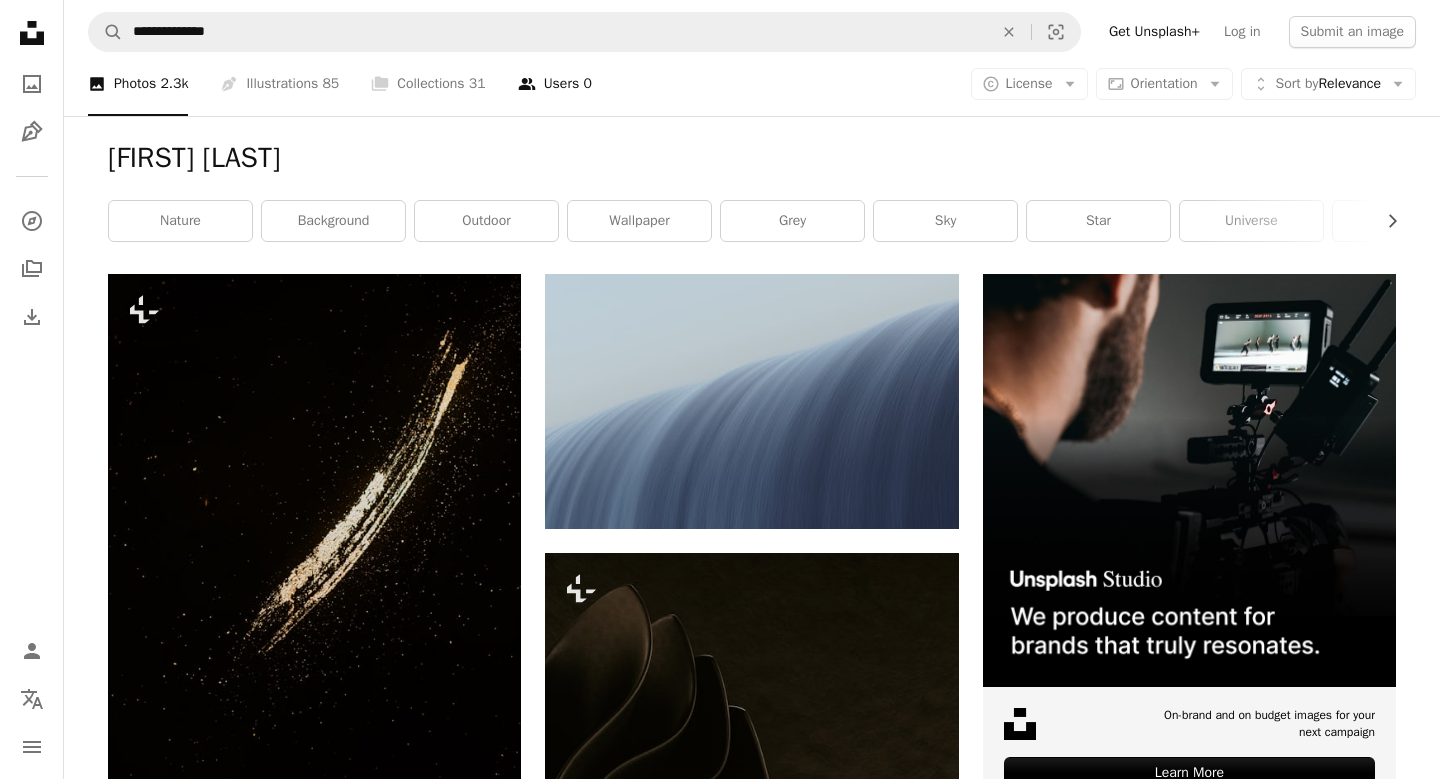 click on "A group of people Users   0" at bounding box center (555, 84) 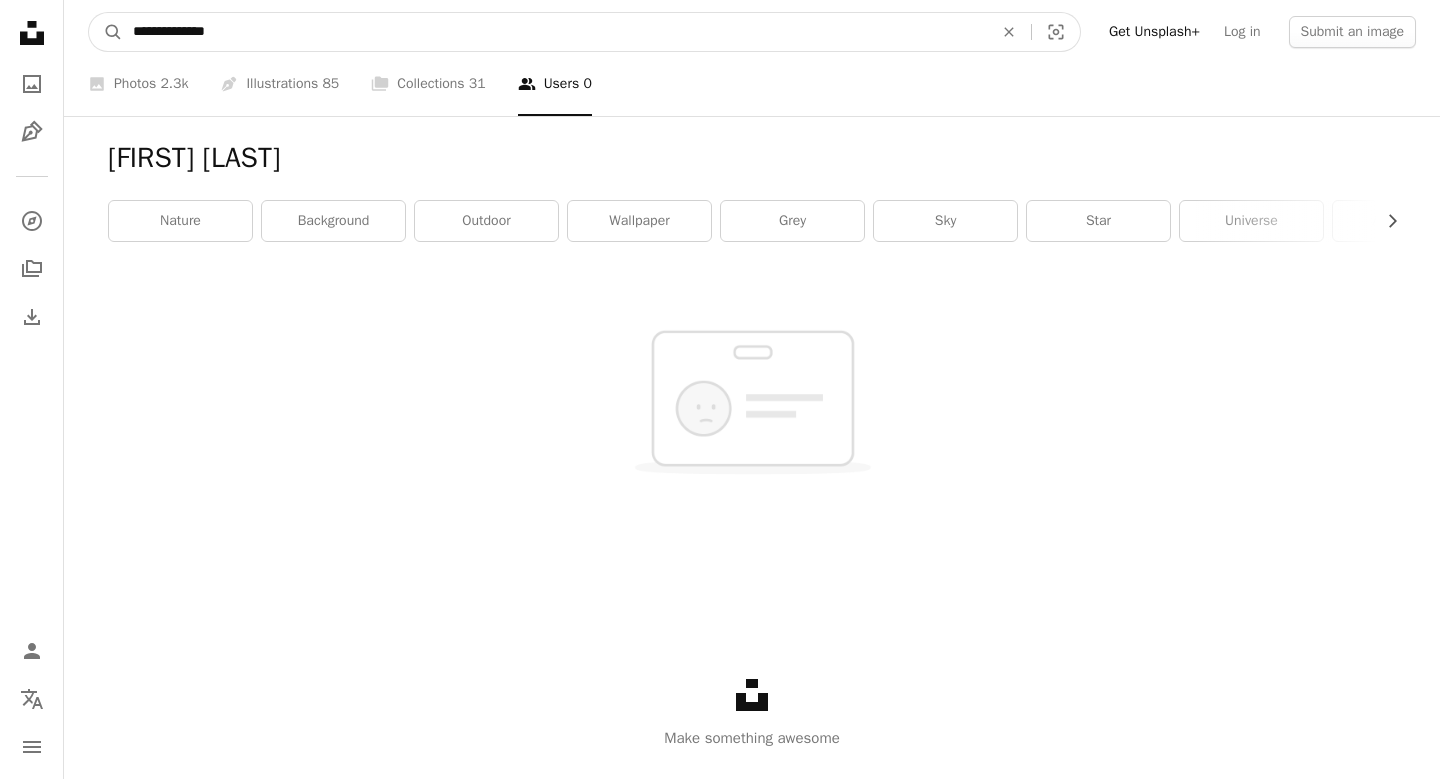click on "**********" at bounding box center [555, 32] 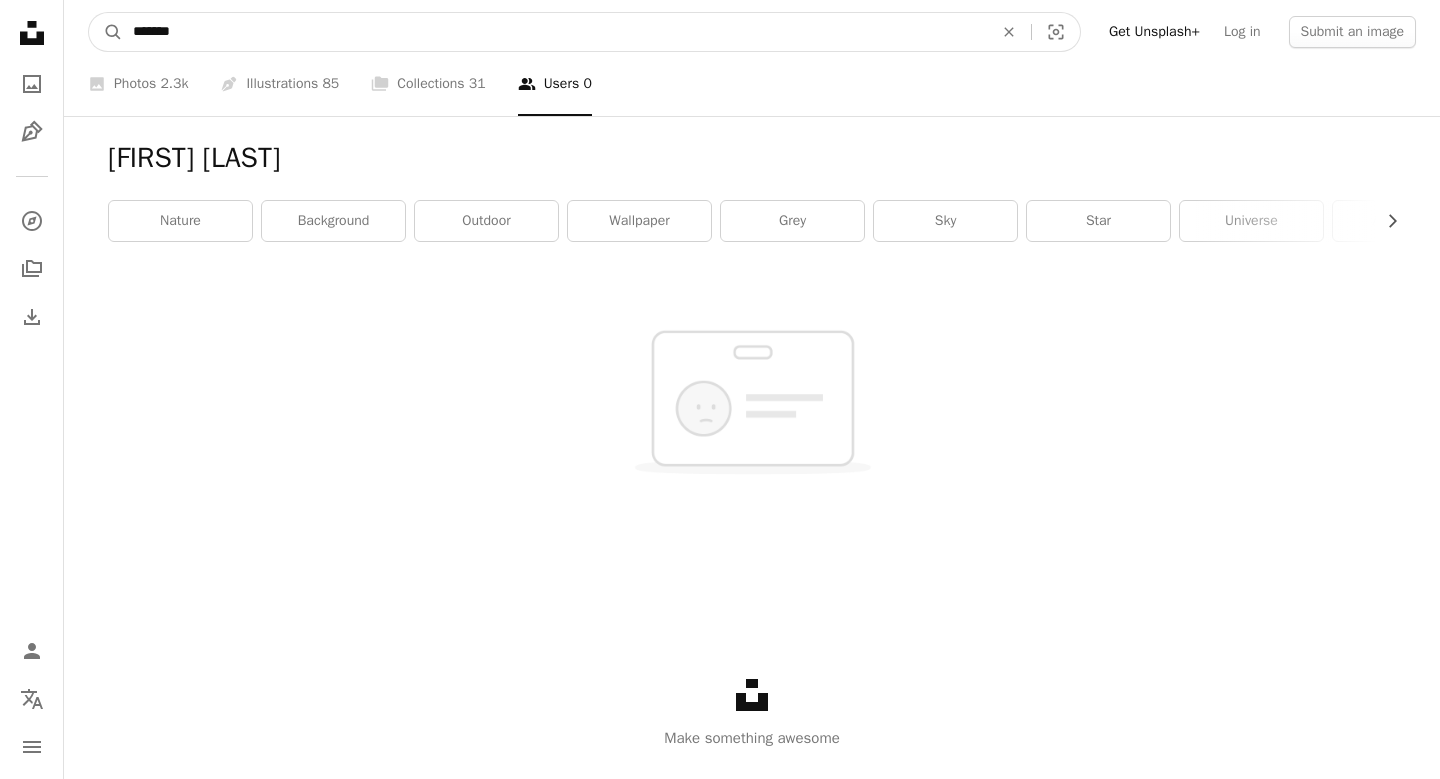 type on "*****" 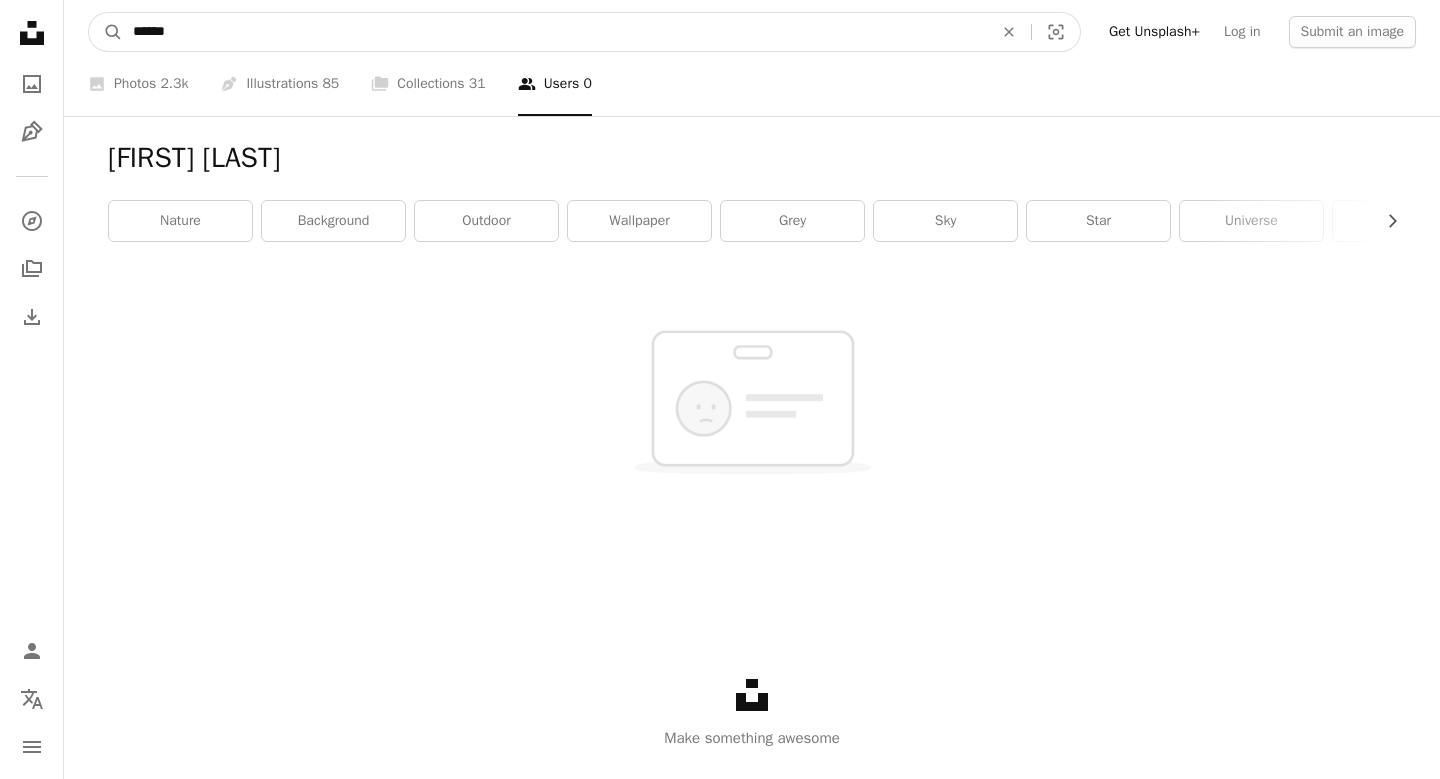 click on "A magnifying glass" at bounding box center [106, 32] 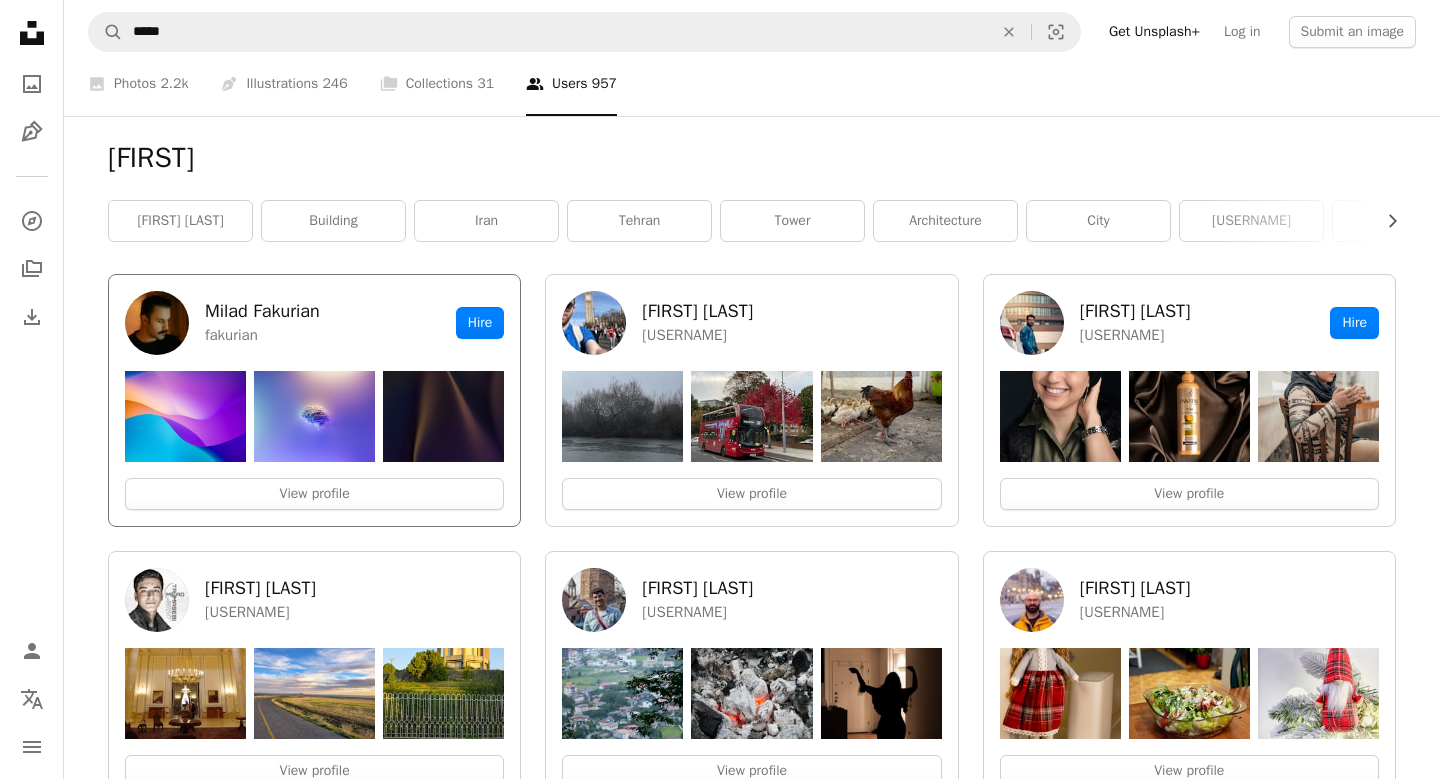 click on "fakurian" at bounding box center [262, 335] 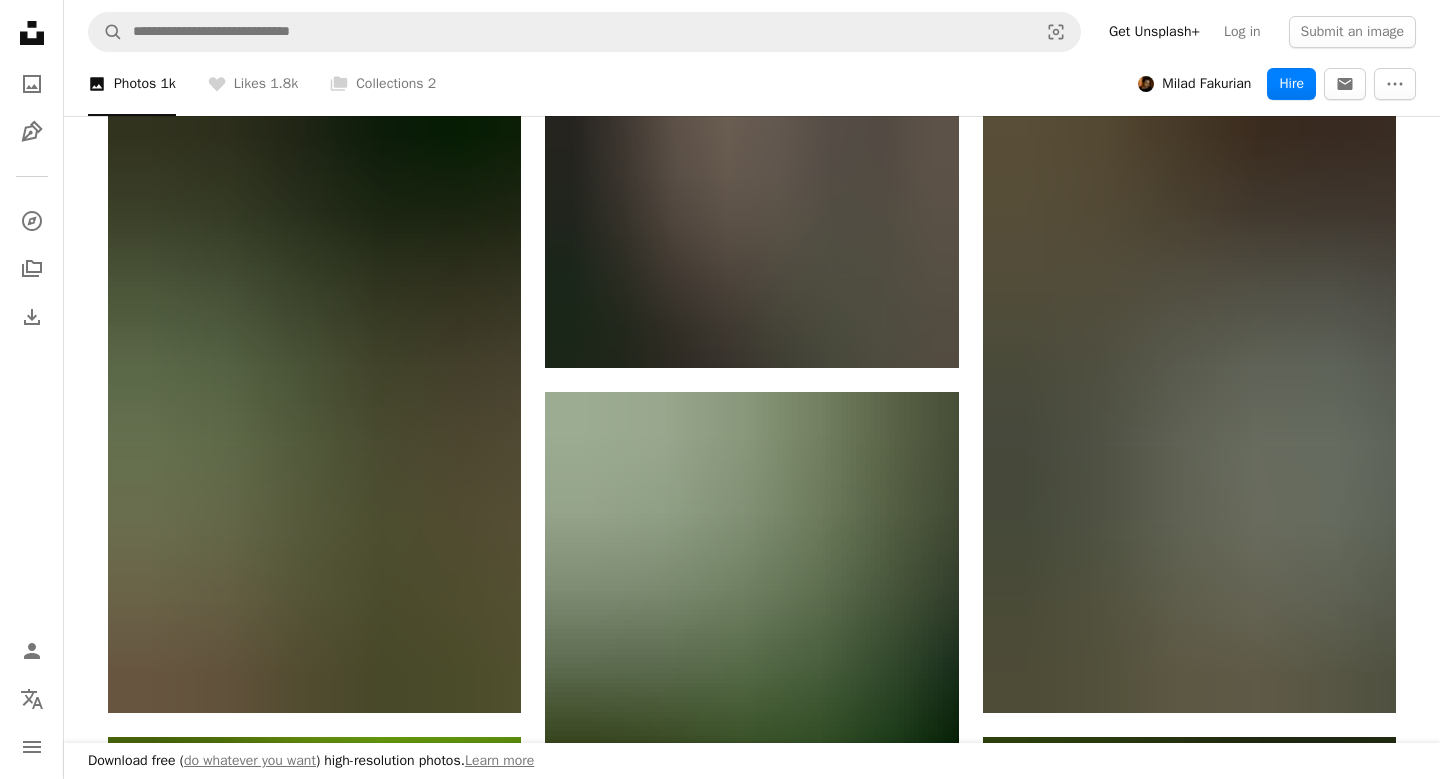 scroll, scrollTop: 2498, scrollLeft: 0, axis: vertical 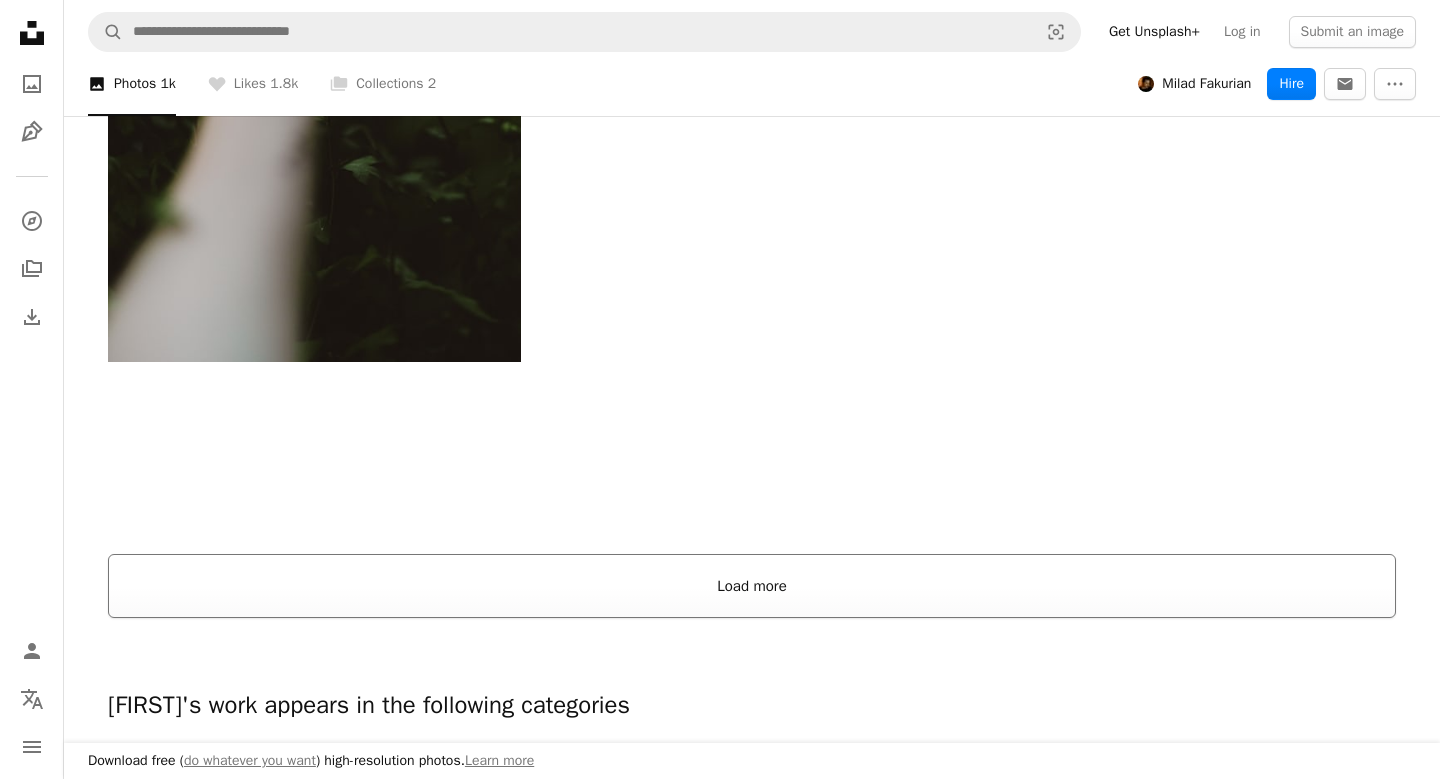 click on "Load more" at bounding box center [752, 586] 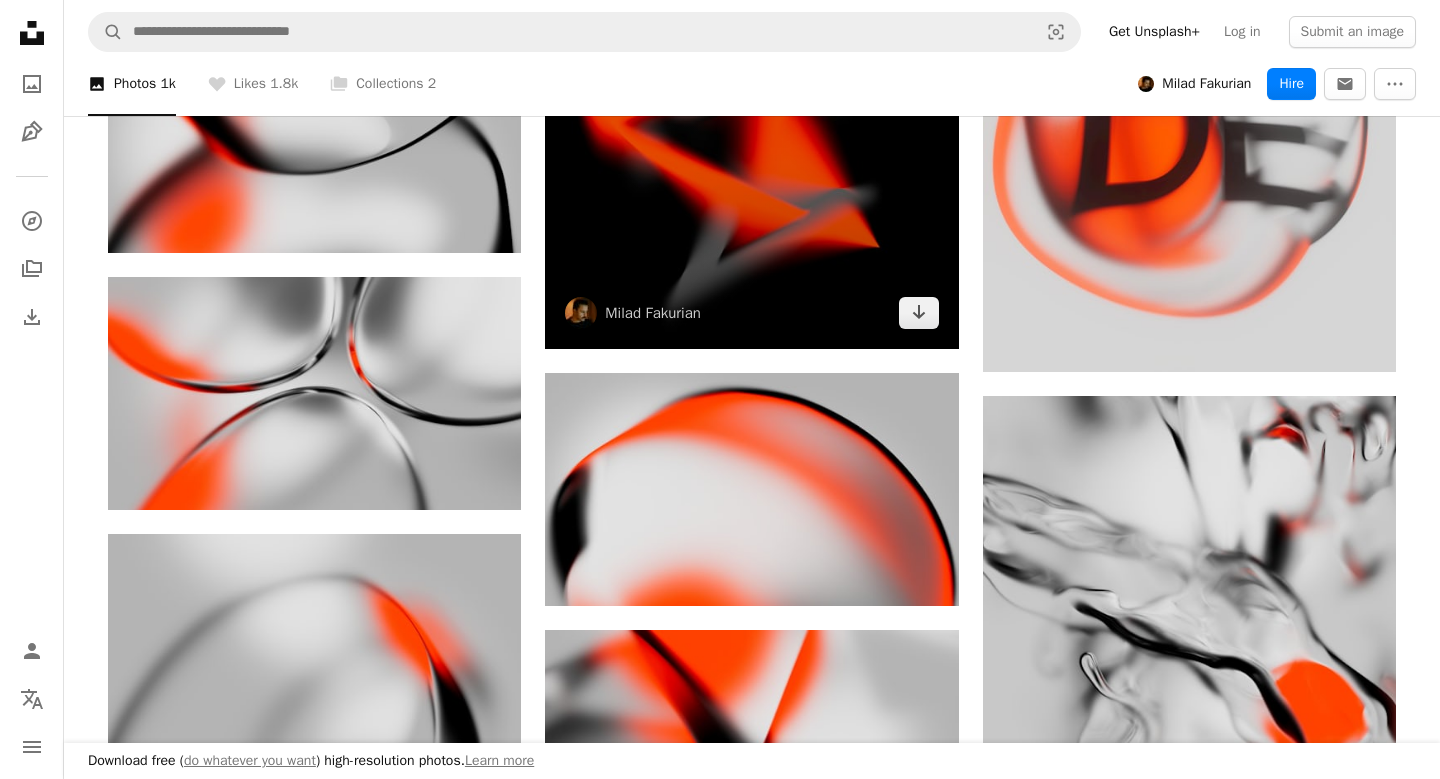 scroll, scrollTop: 31085, scrollLeft: 0, axis: vertical 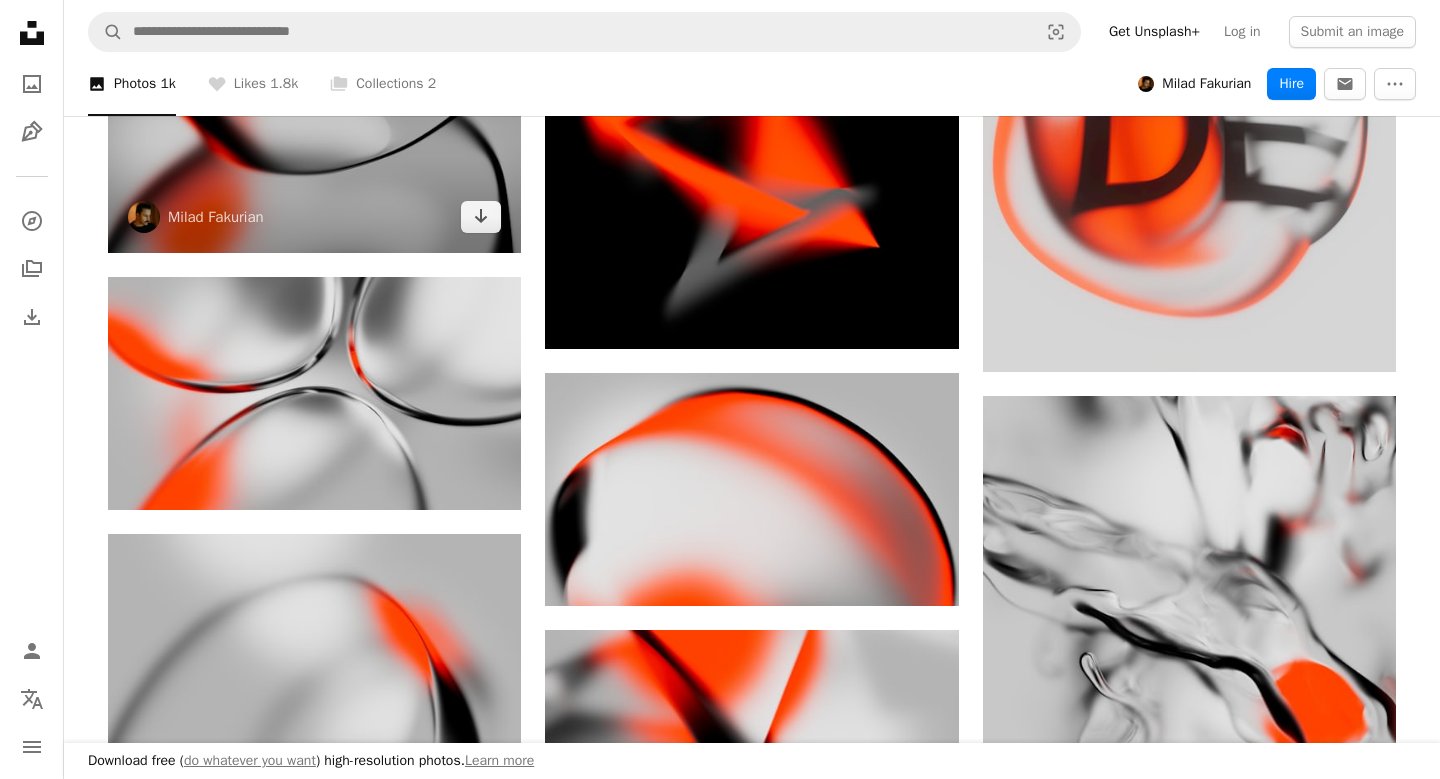 click at bounding box center [314, 137] 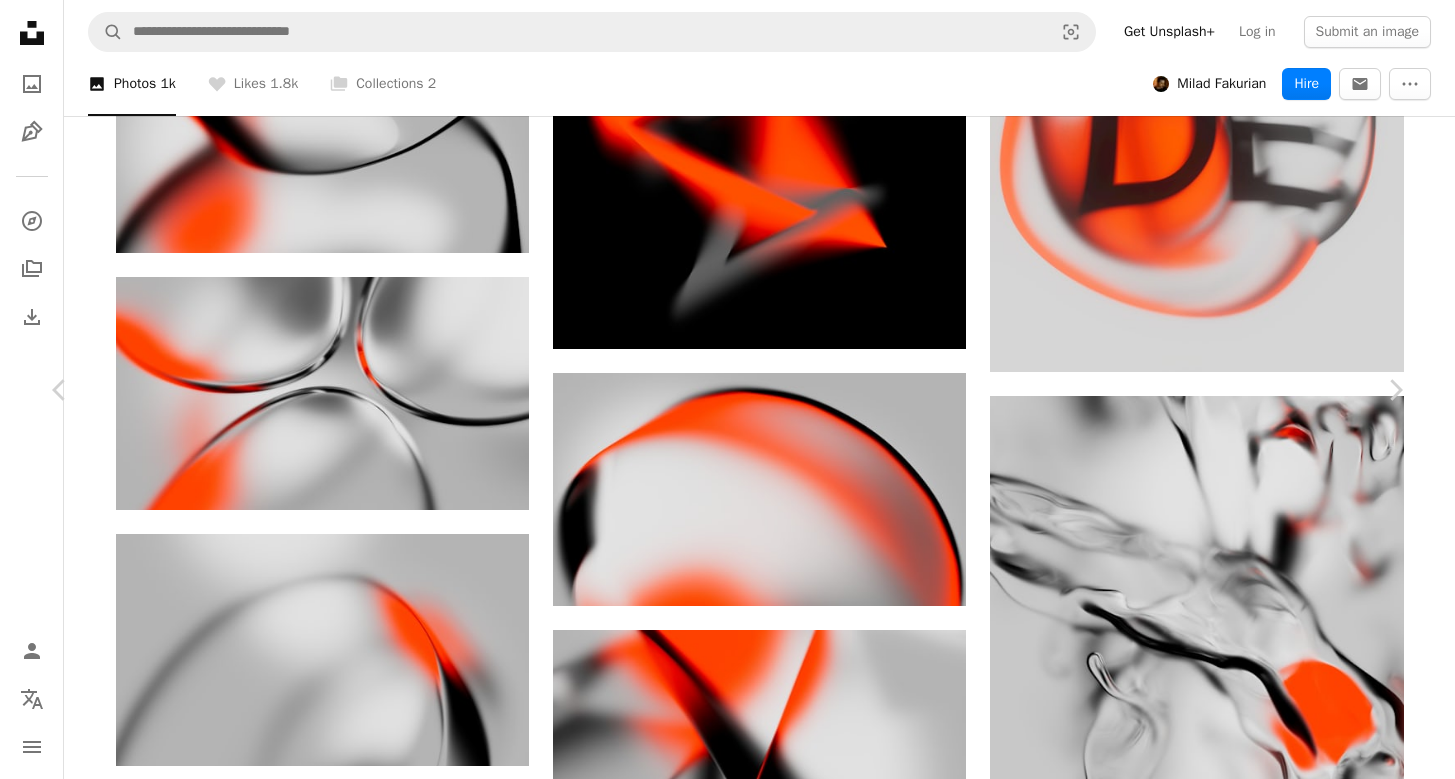 click on "An X shape" at bounding box center [20, 20] 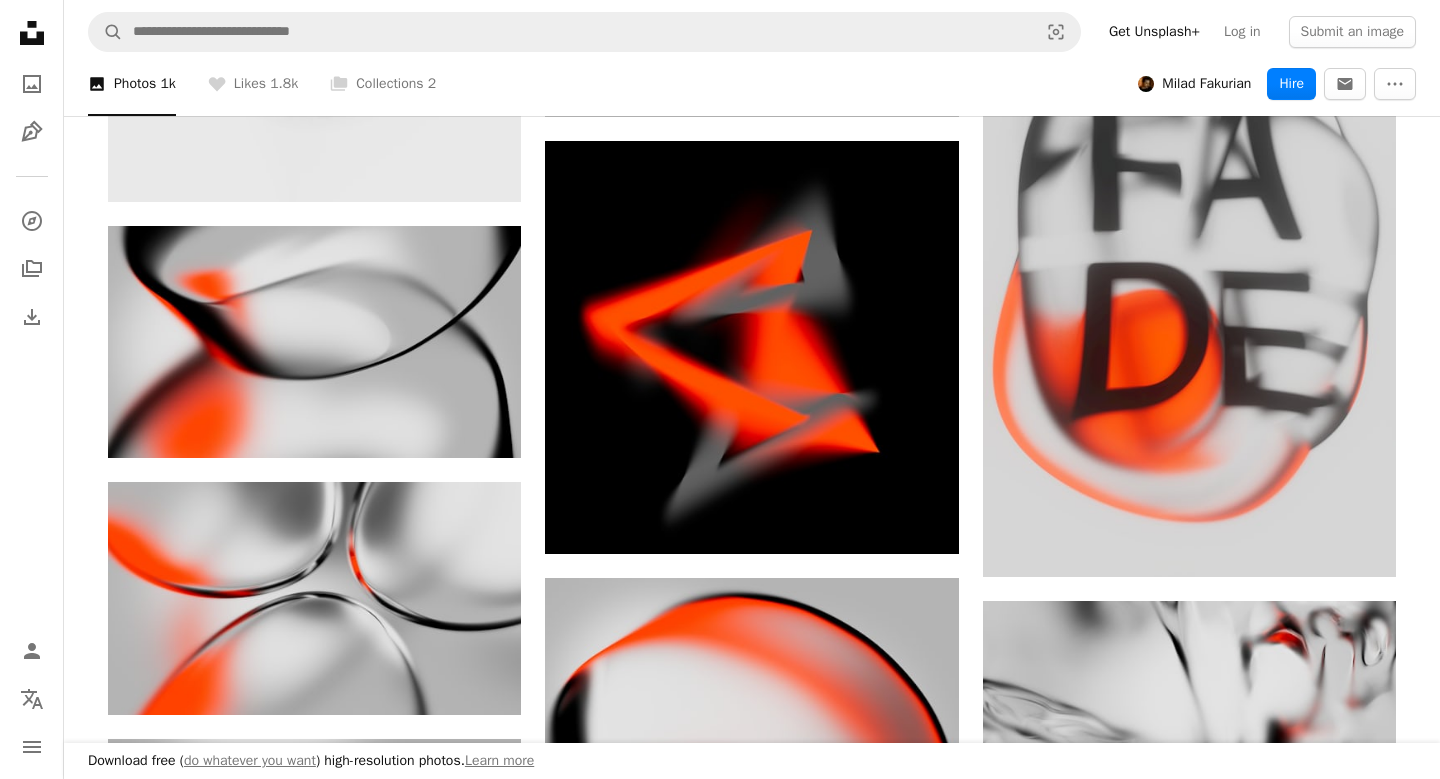 scroll, scrollTop: 30879, scrollLeft: 0, axis: vertical 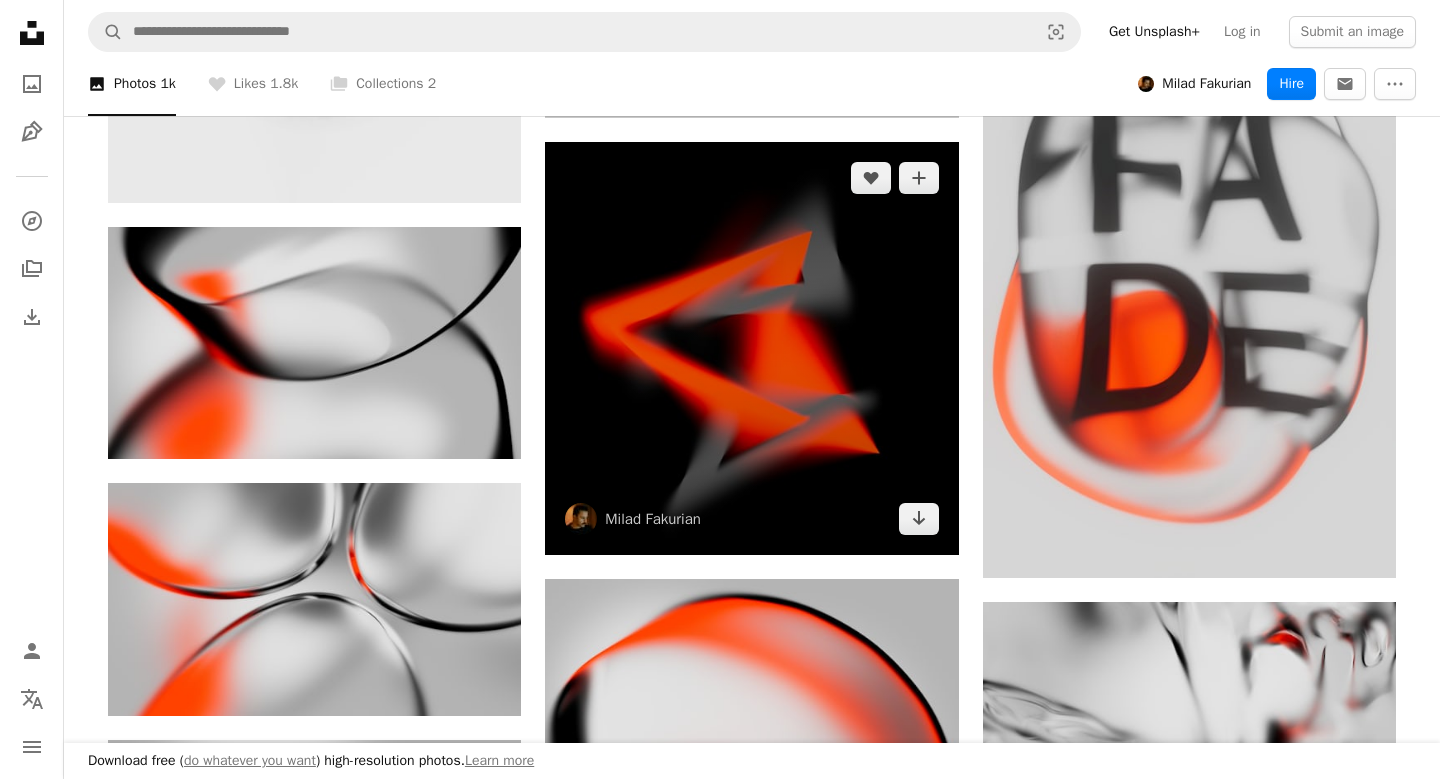 click at bounding box center (751, 348) 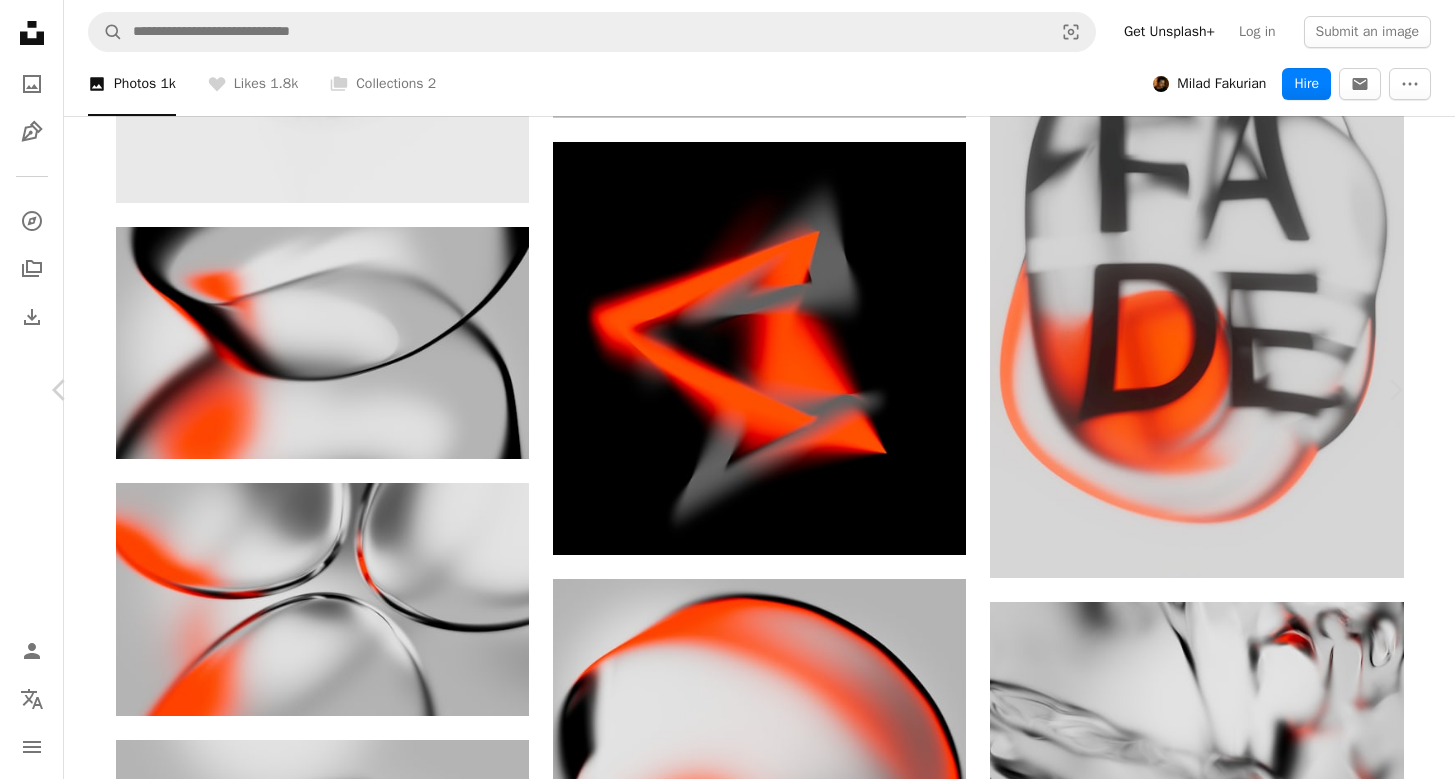 click on "An X shape" at bounding box center (20, 20) 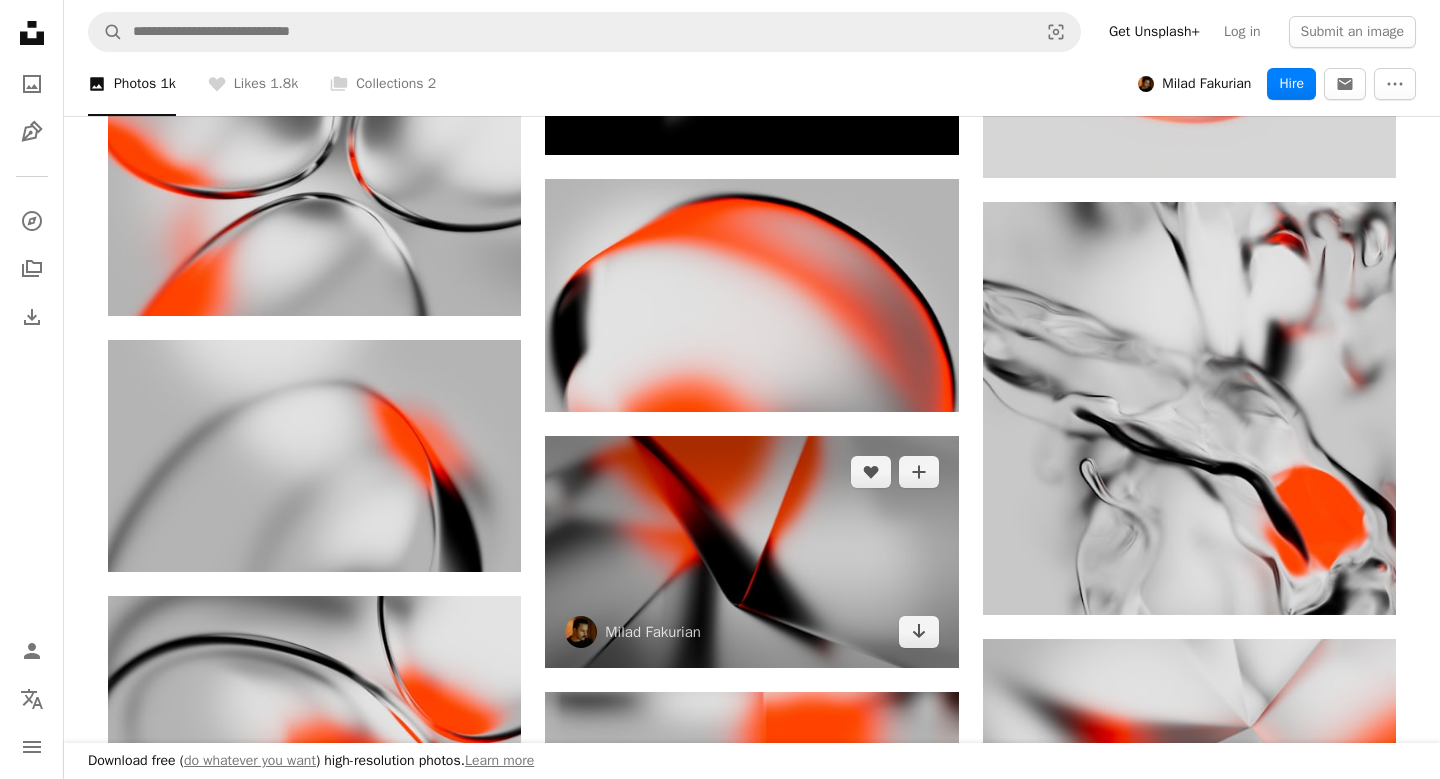 scroll, scrollTop: 31449, scrollLeft: 0, axis: vertical 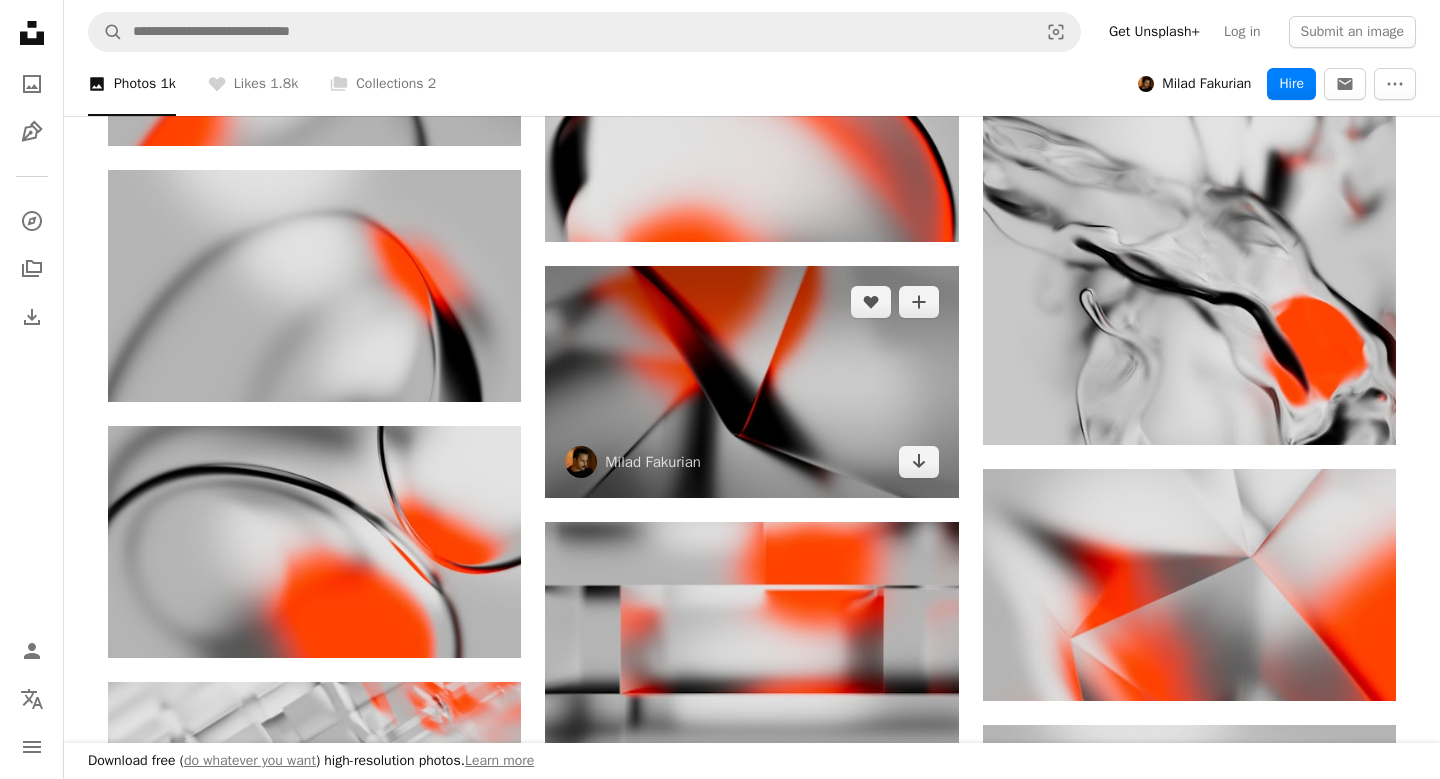 click at bounding box center (751, 382) 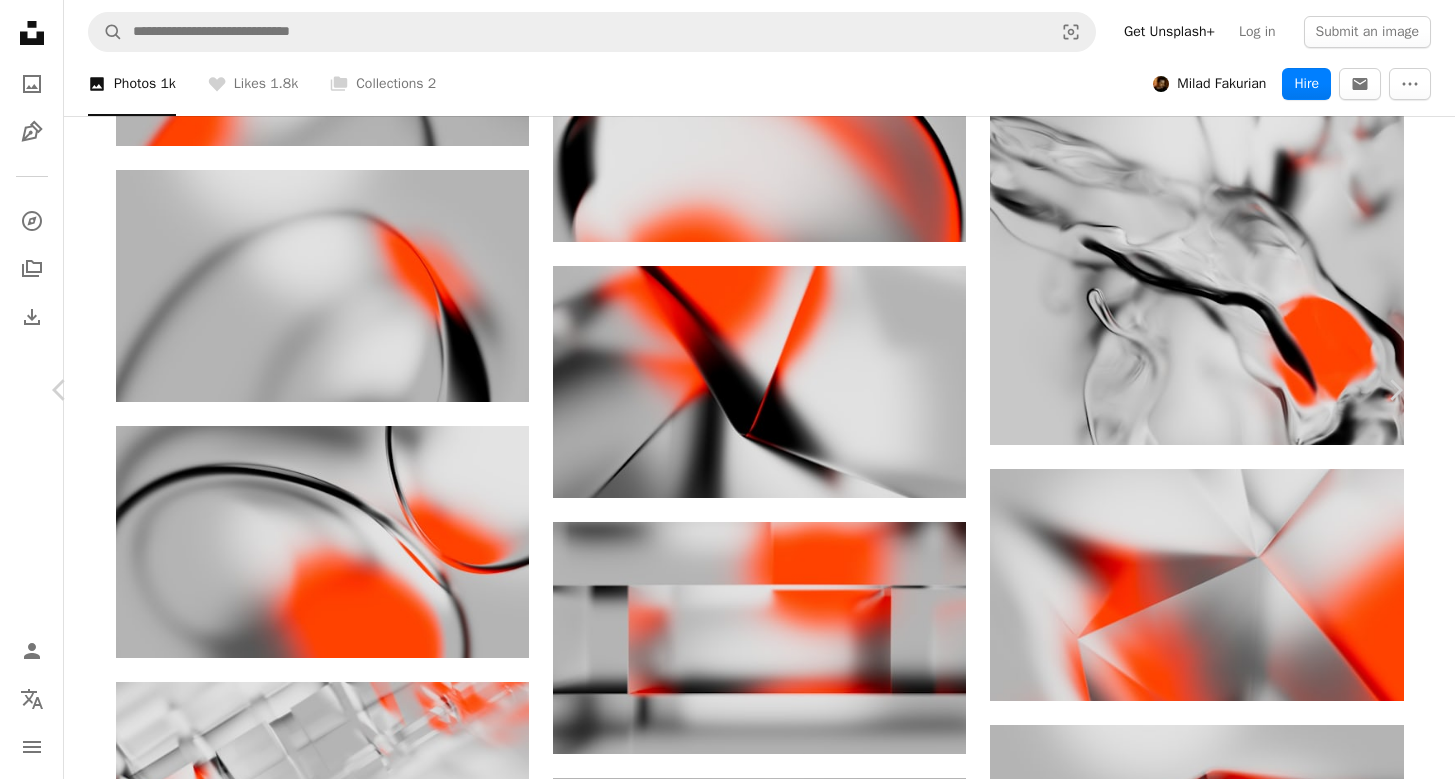 click on "Chevron down" 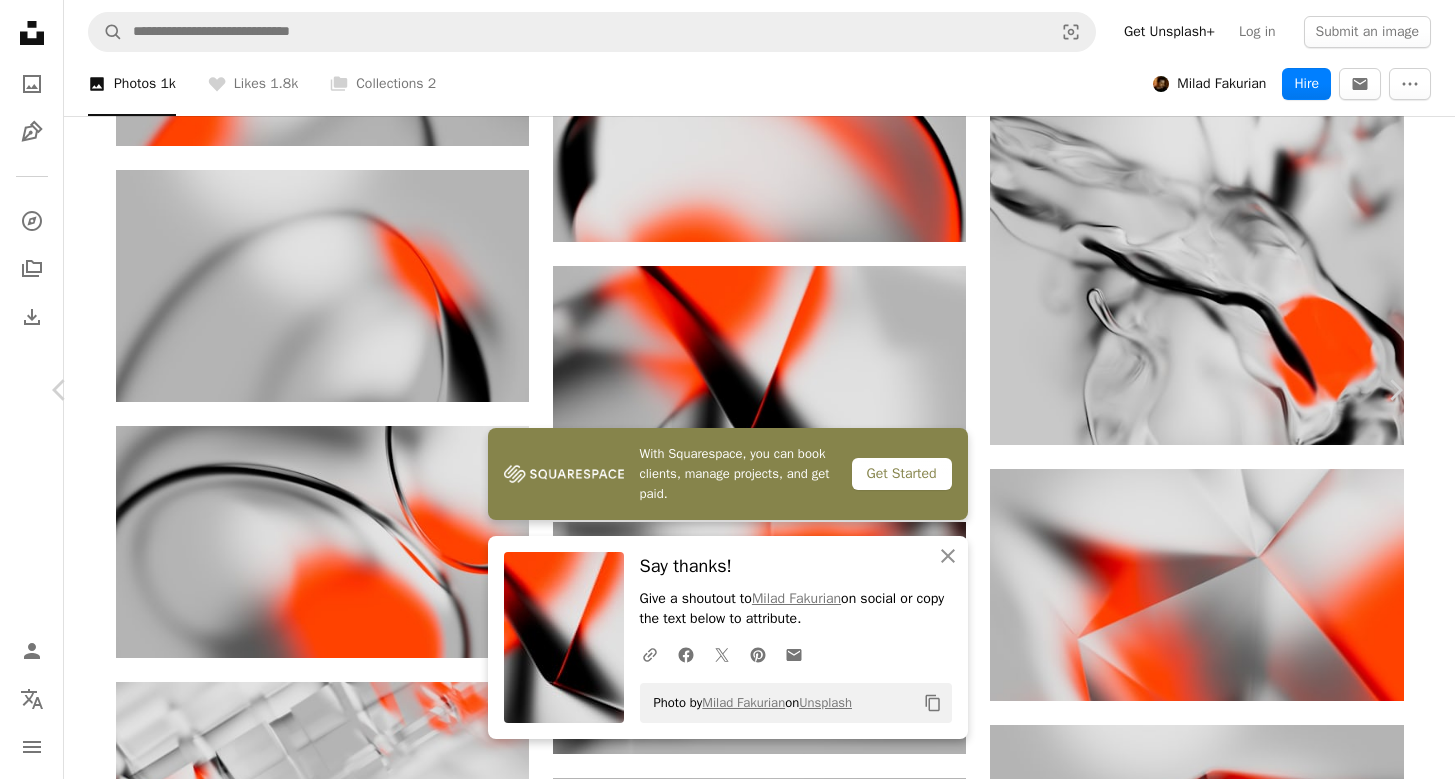 click on "An X shape" at bounding box center (20, 20) 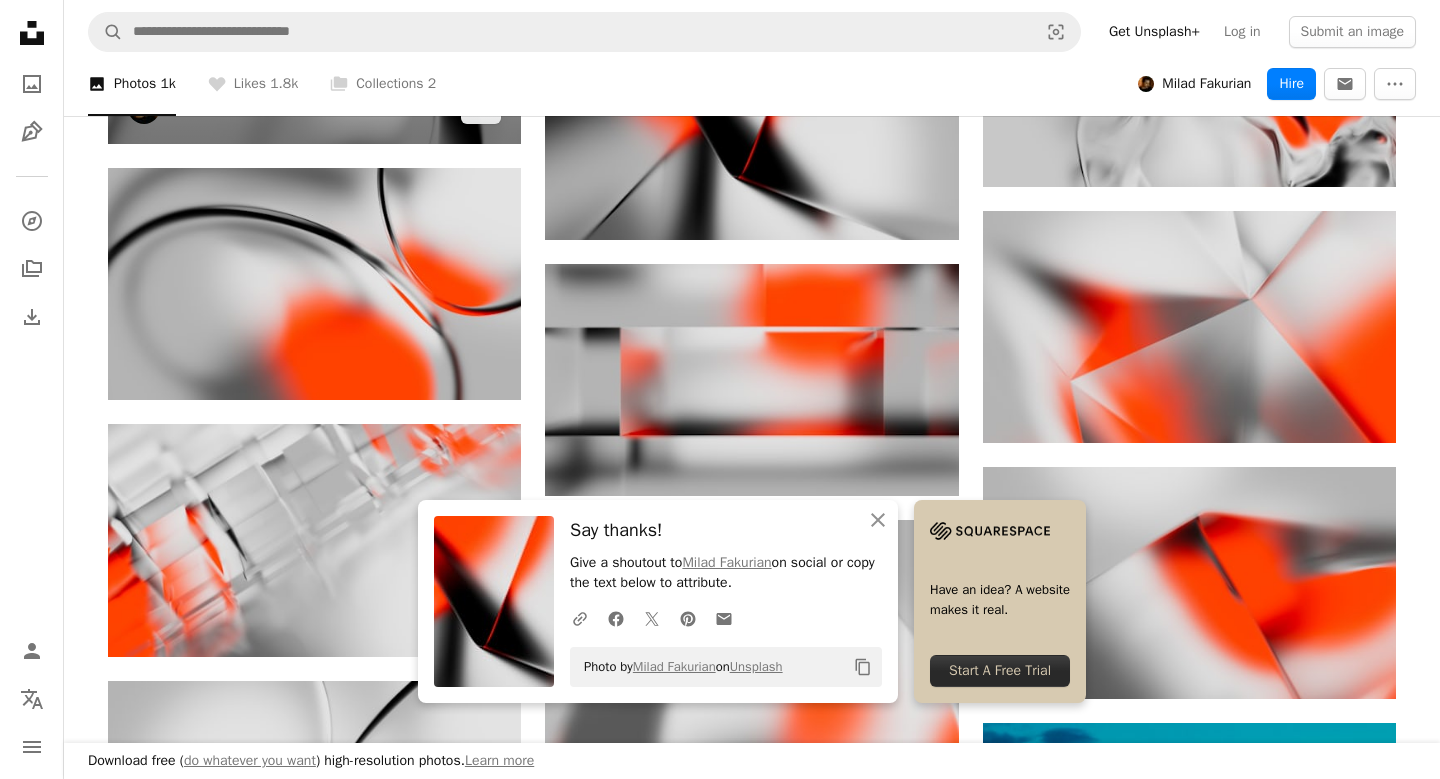 scroll, scrollTop: 31708, scrollLeft: 0, axis: vertical 